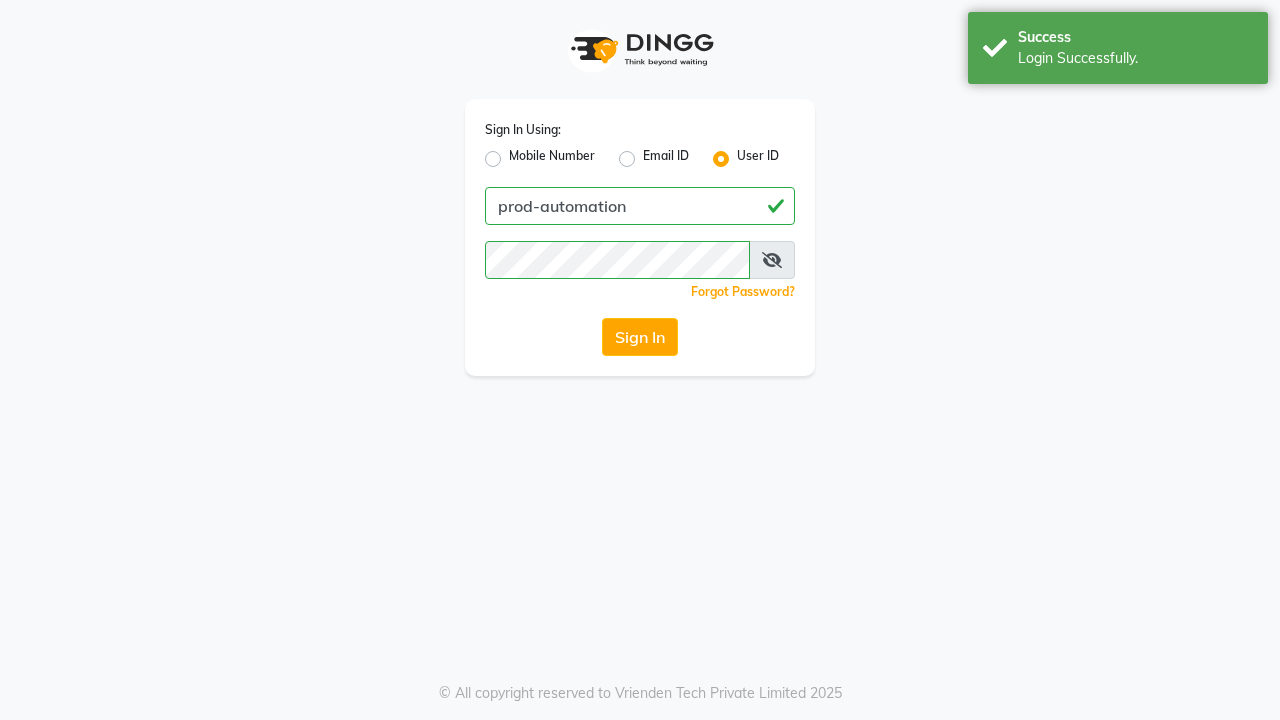 scroll, scrollTop: 0, scrollLeft: 0, axis: both 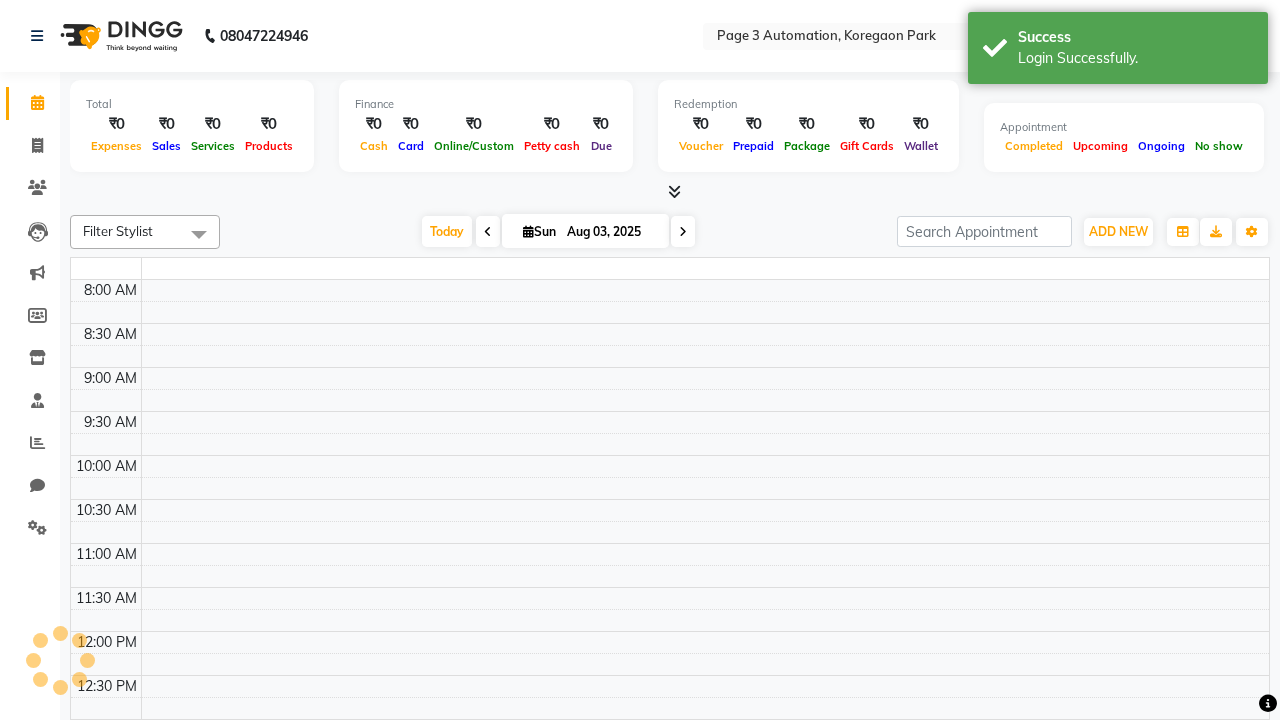 select on "en" 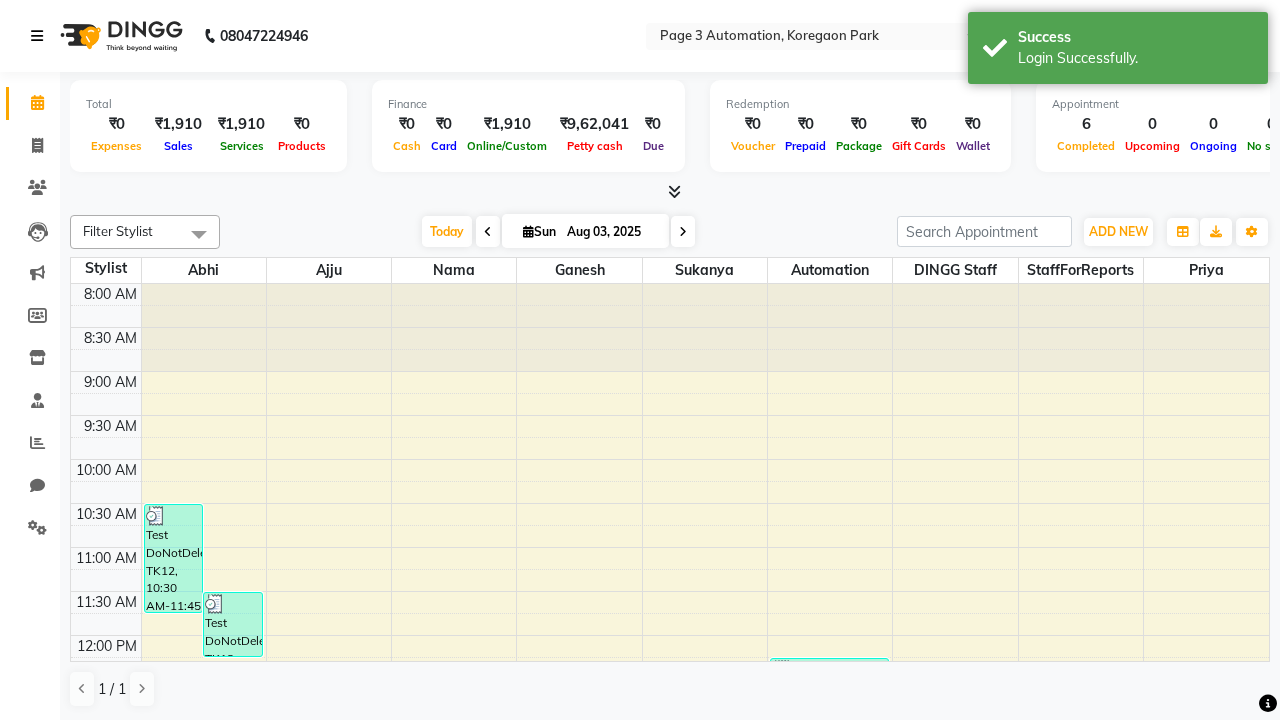 click at bounding box center (37, 36) 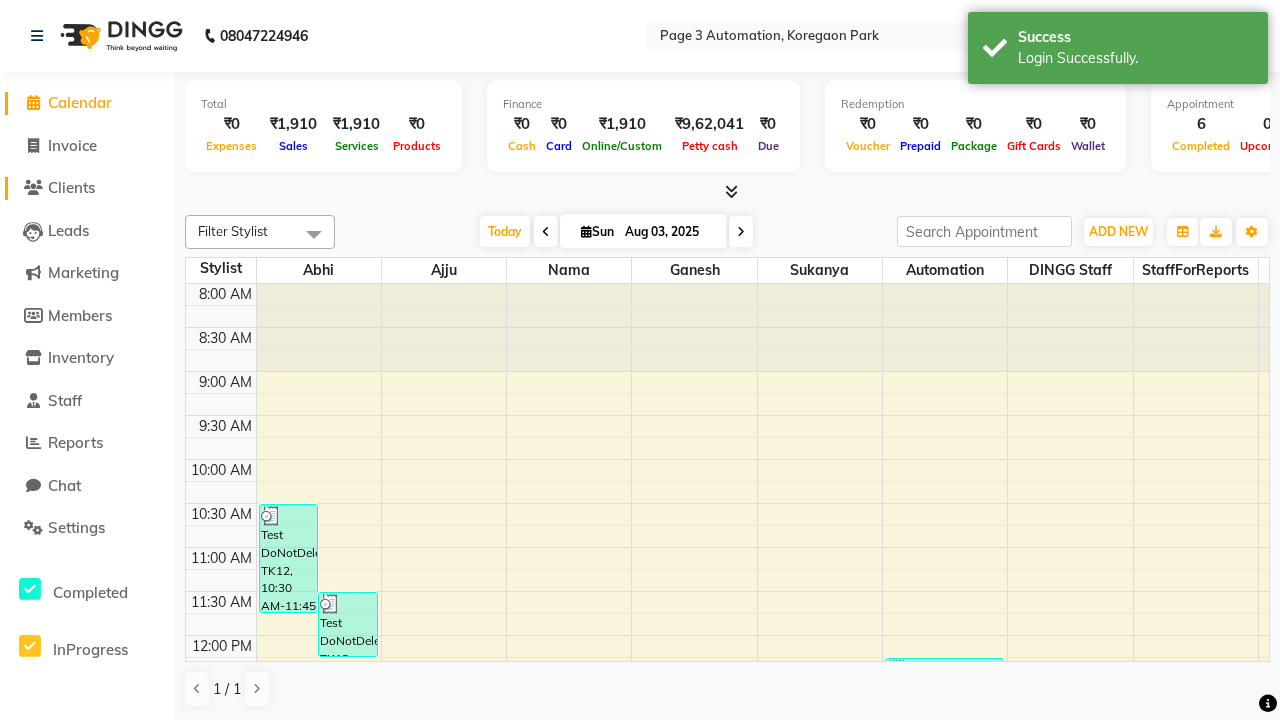 click on "Clients" 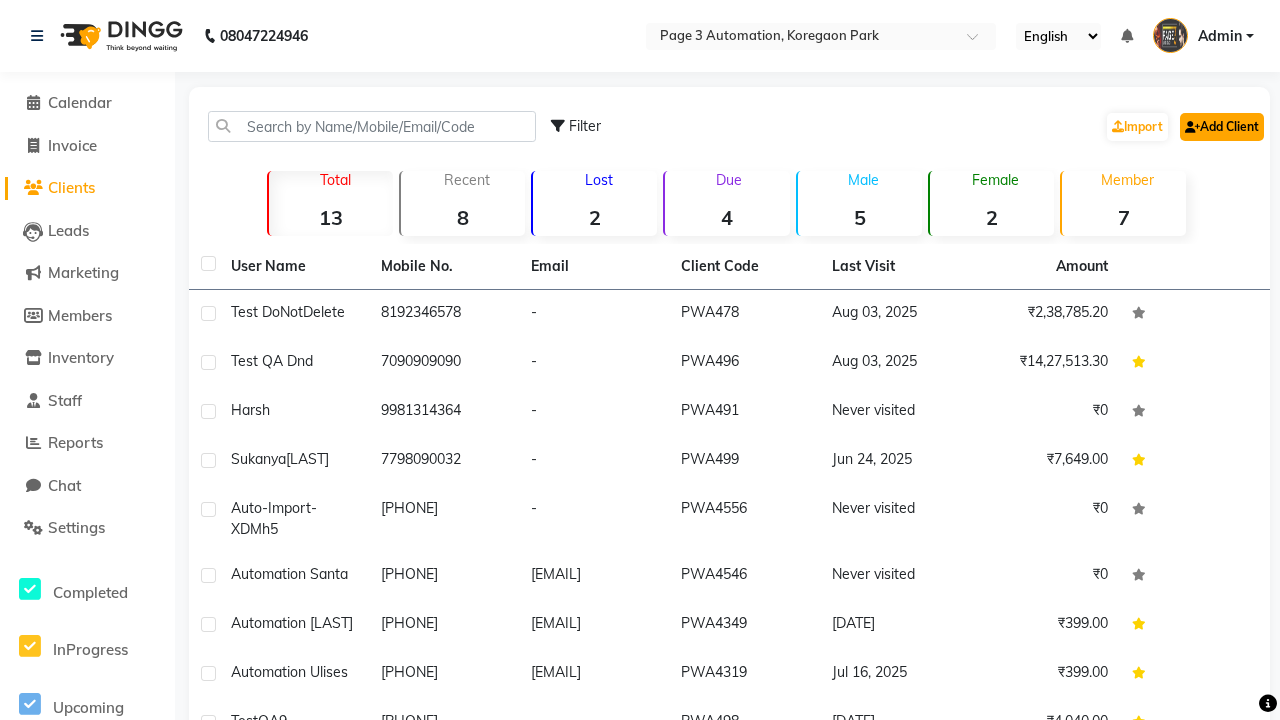 click on "Add Client" 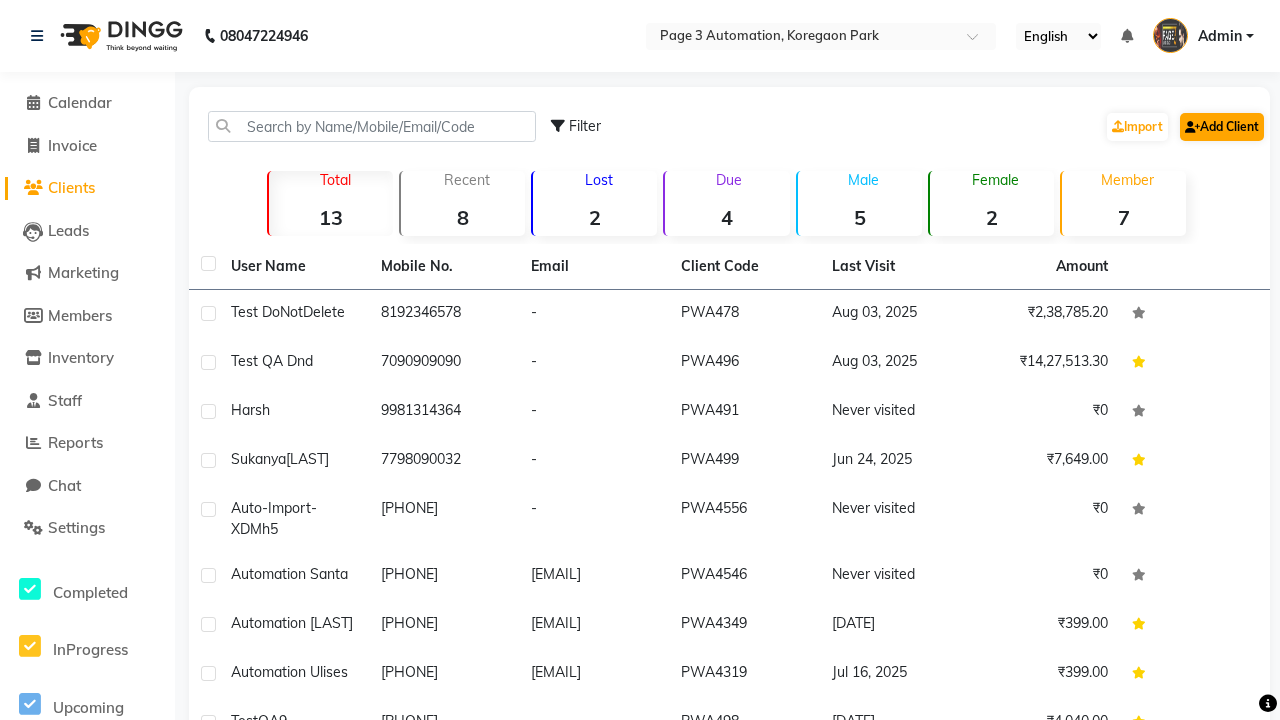 select on "22" 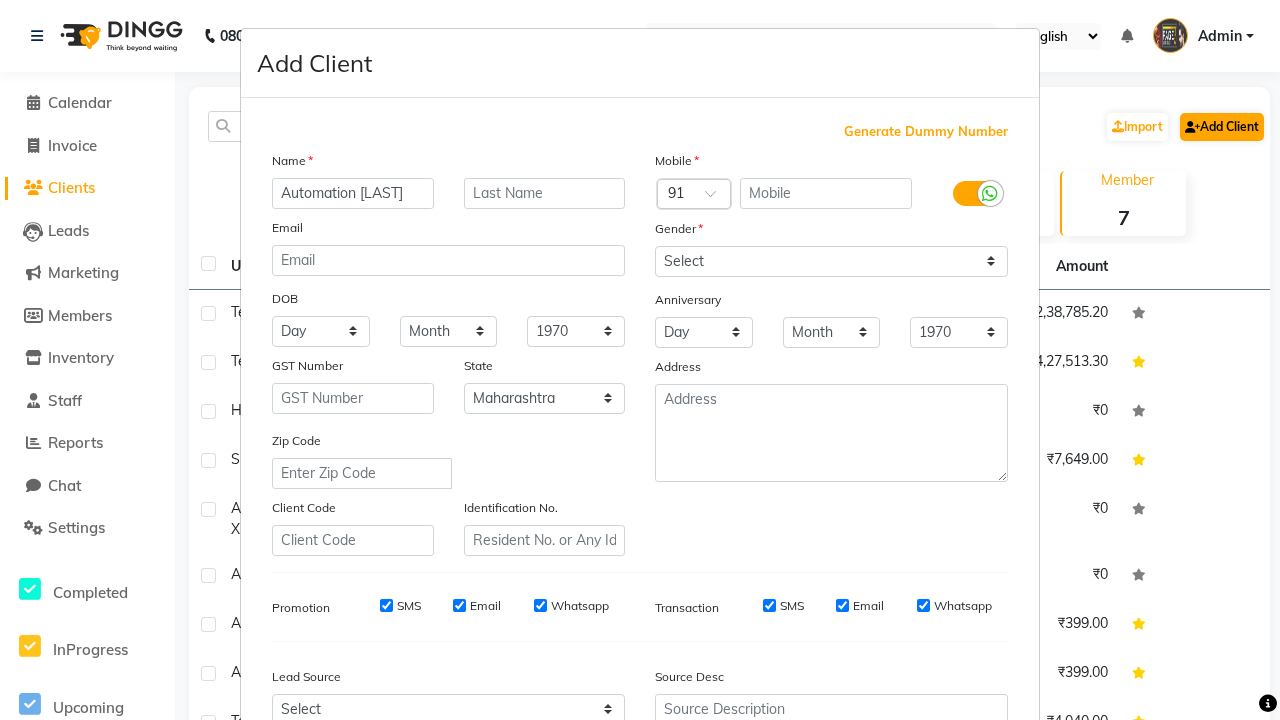 type on "[FIRST] [LAST]" 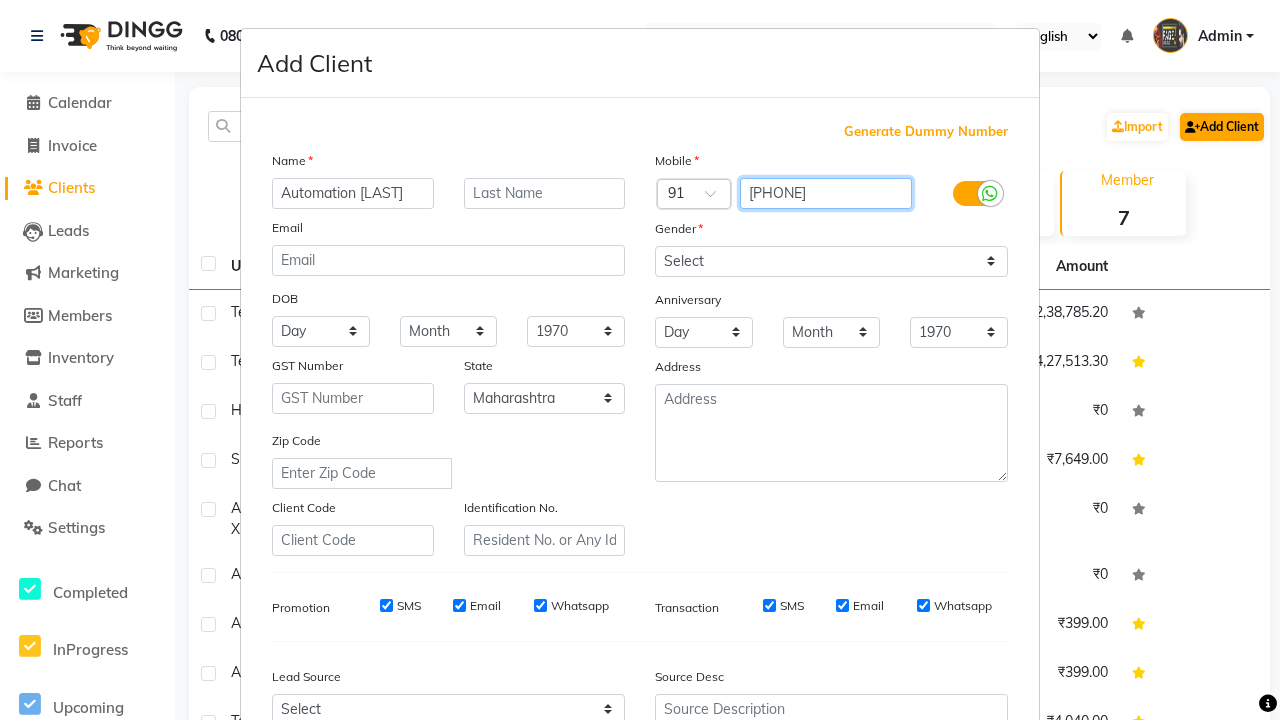 type on "[PHONE]" 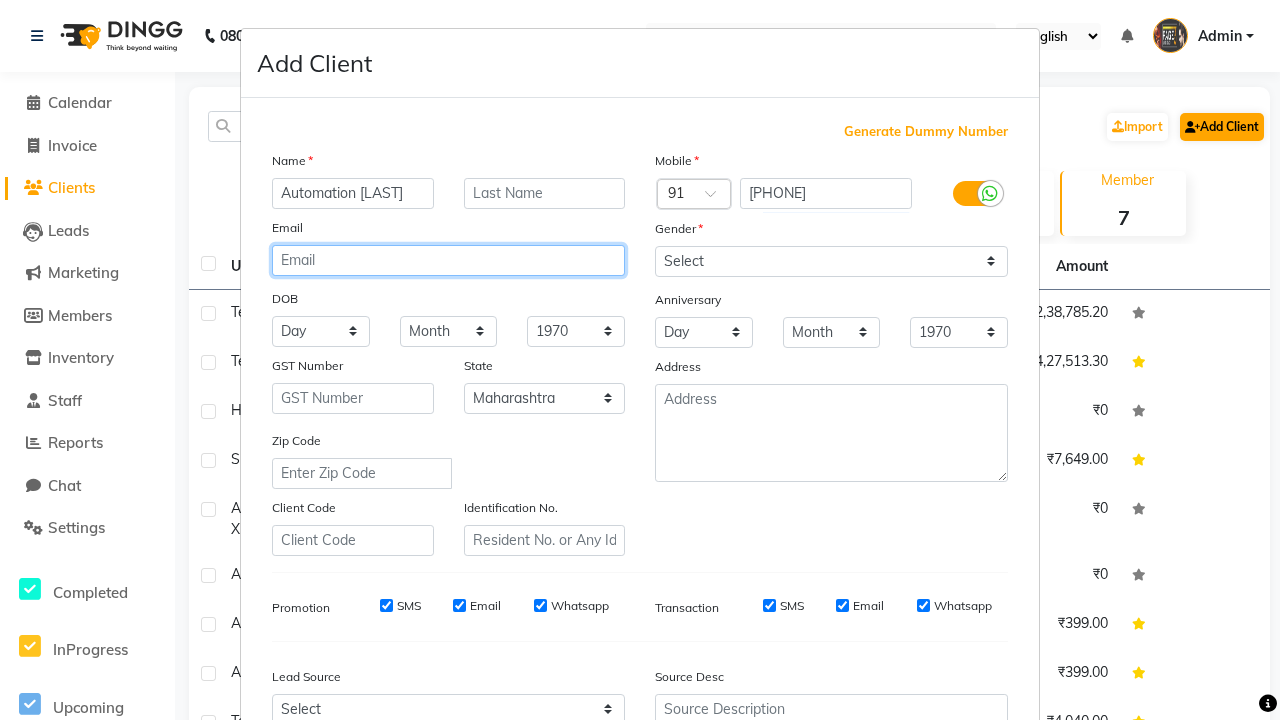 type on "[EMAIL]" 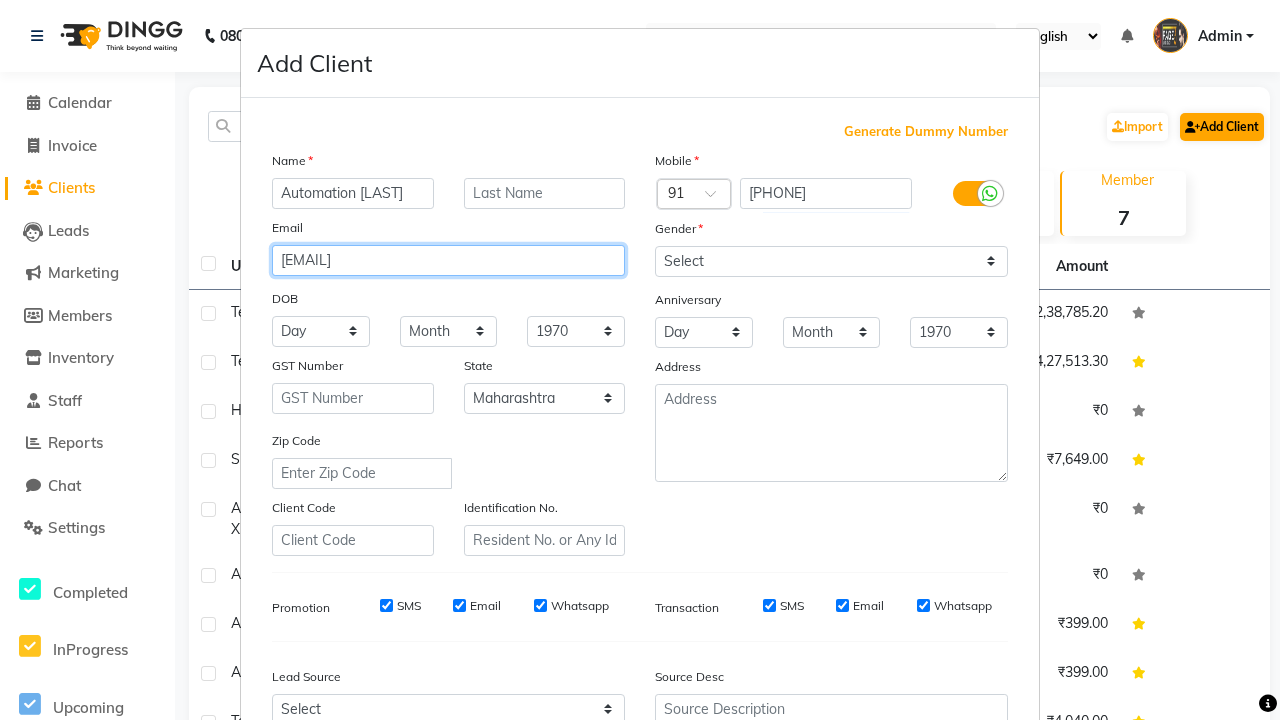 select on "male" 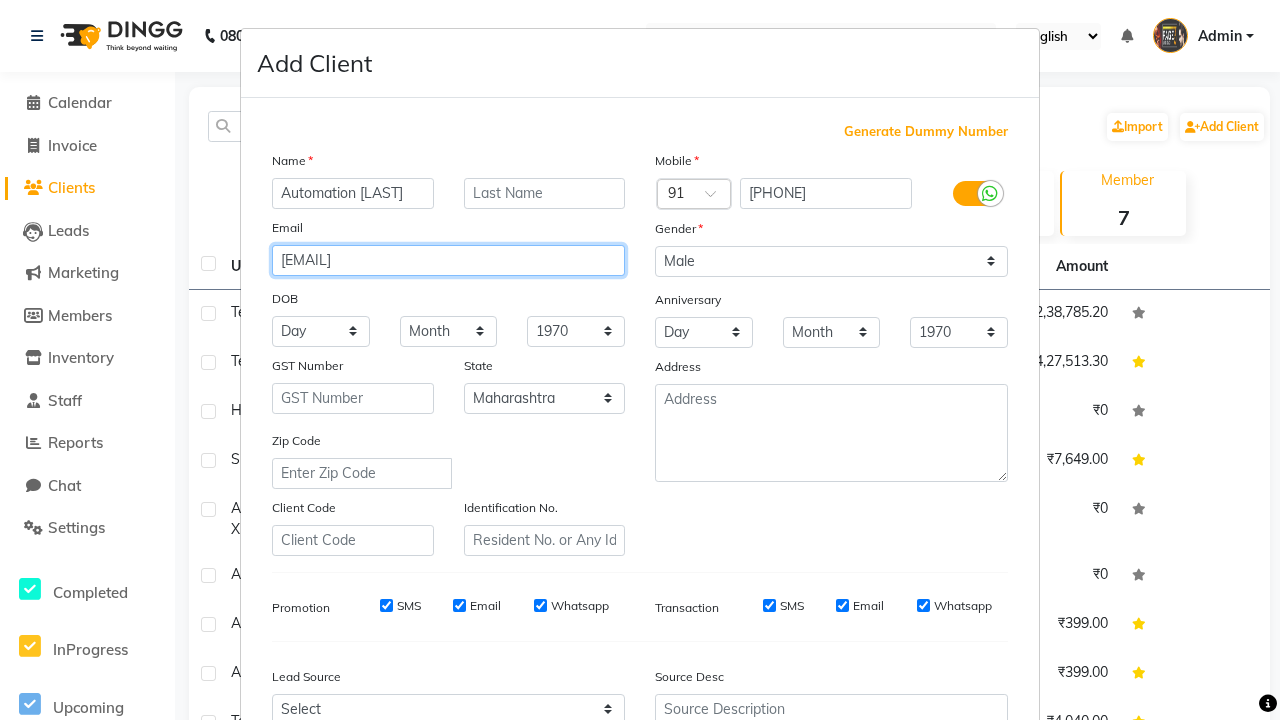 type on "[EMAIL]" 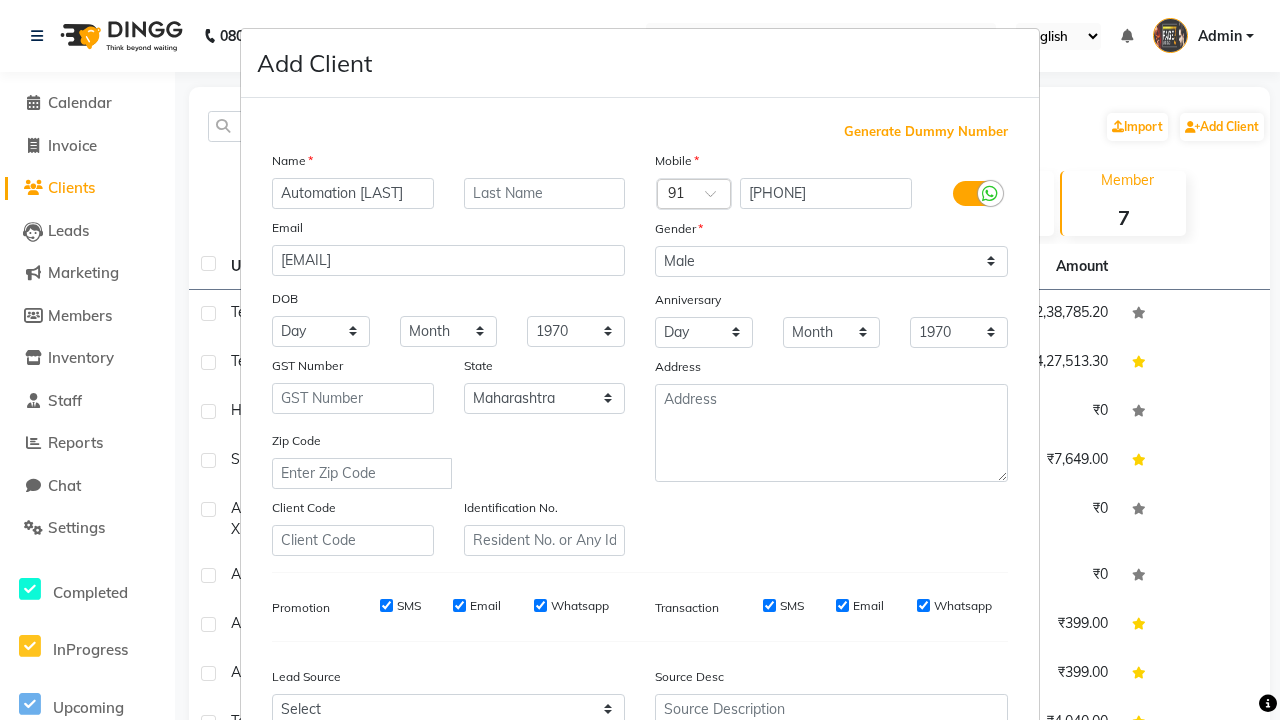 click on "Add" at bounding box center [906, 855] 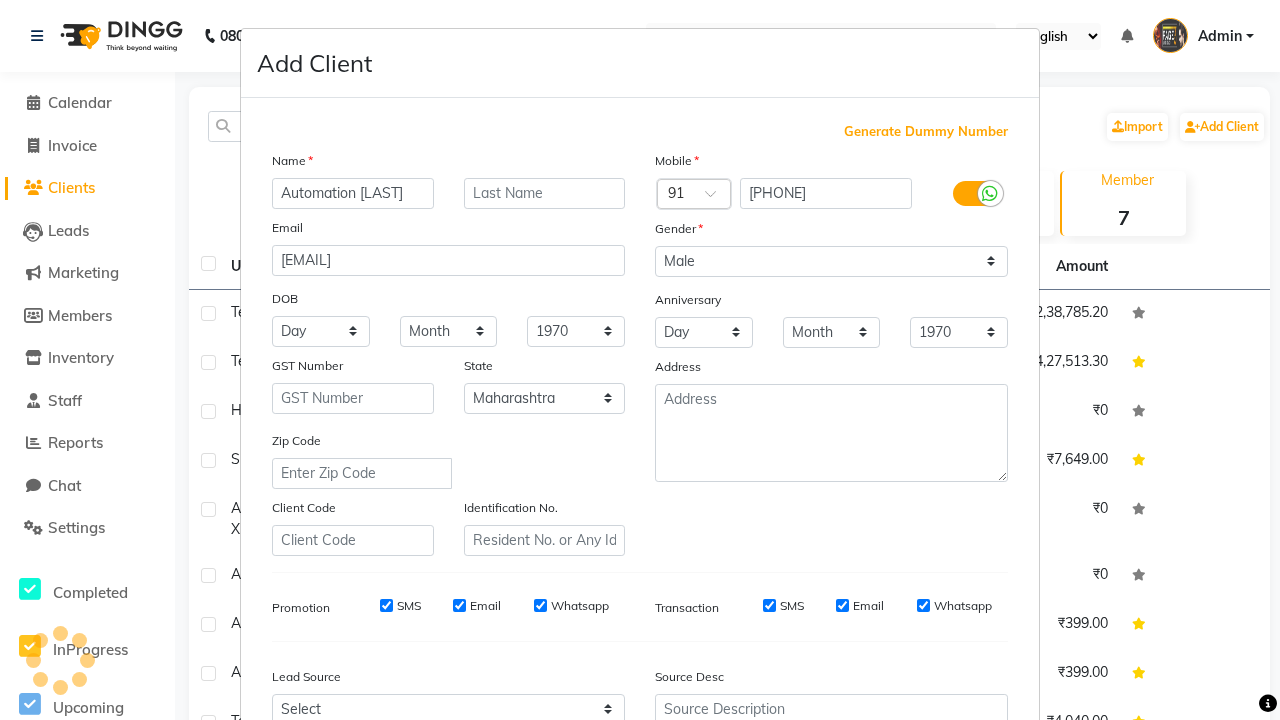 scroll, scrollTop: 203, scrollLeft: 0, axis: vertical 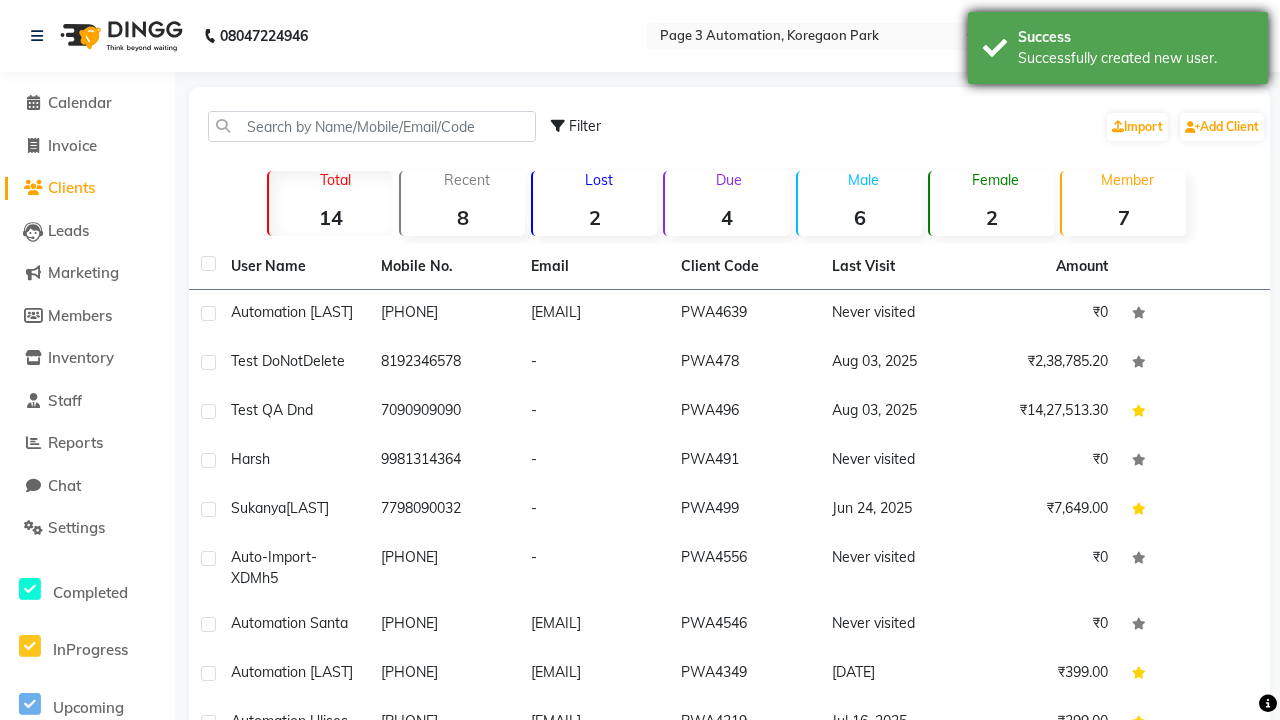 click on "Successfully created new user." at bounding box center (1135, 58) 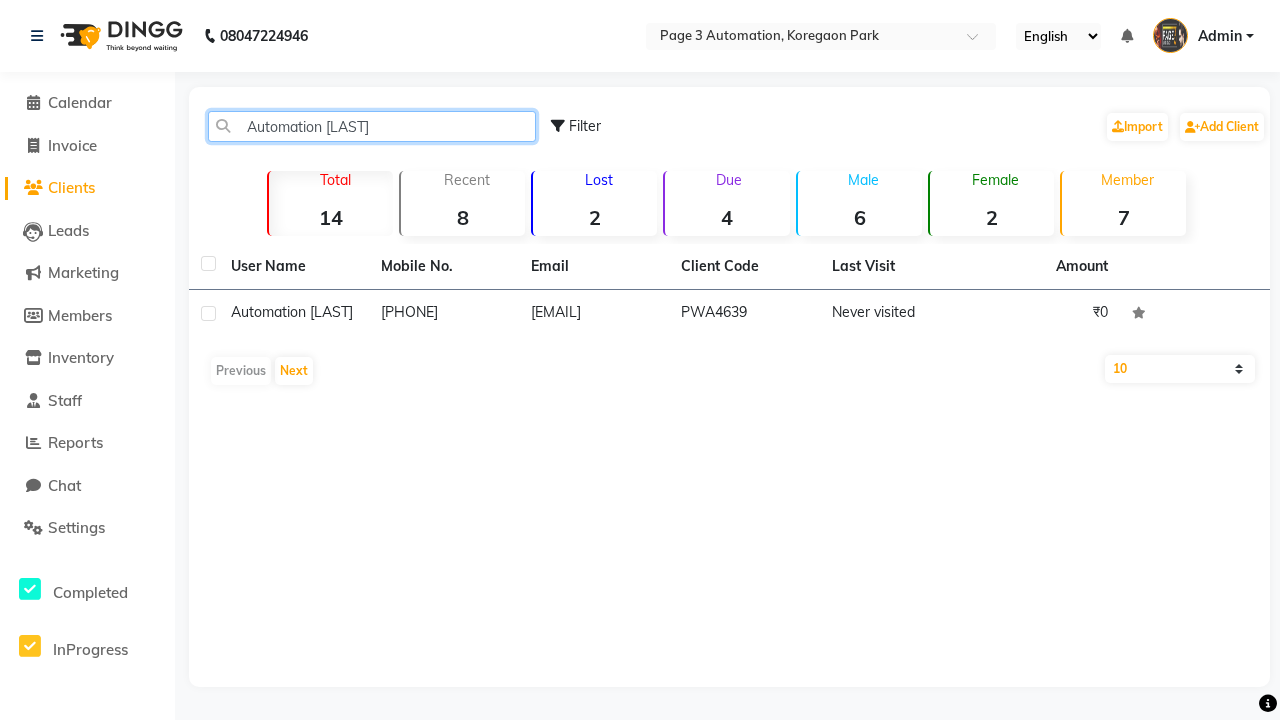 type on "[FIRST] [LAST]" 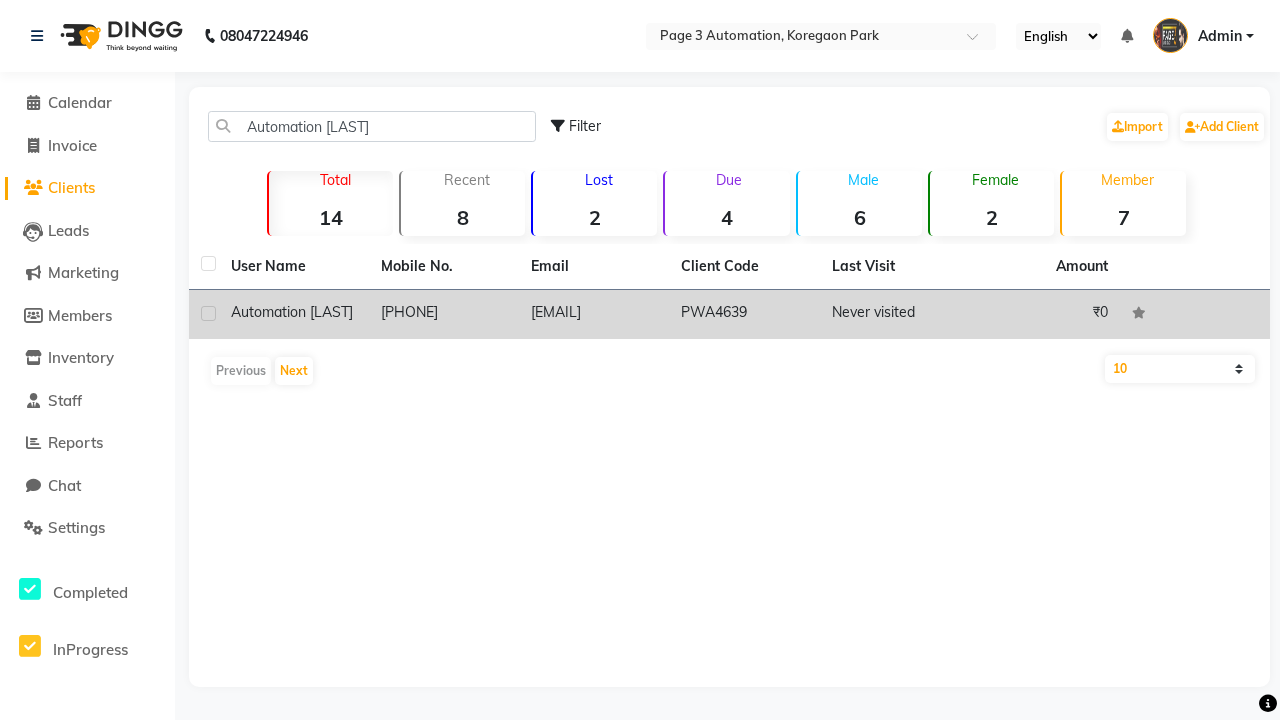 click on "PWA4639" 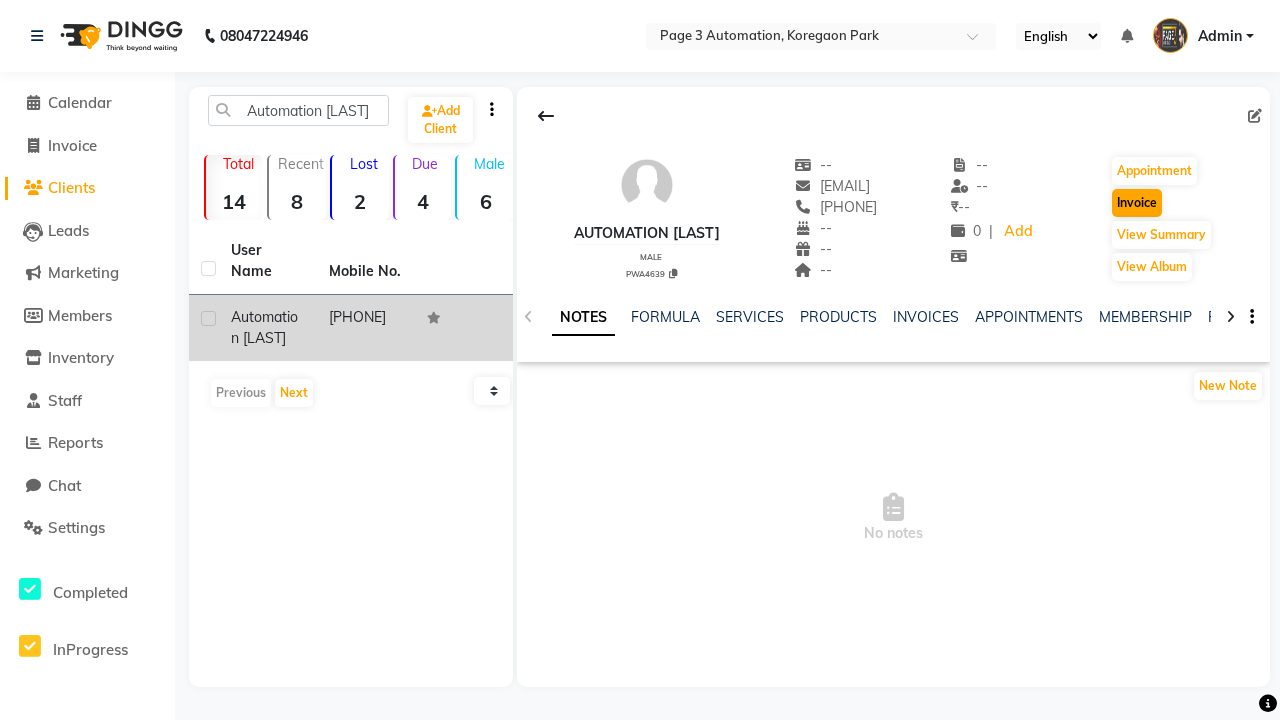 click on "Invoice" 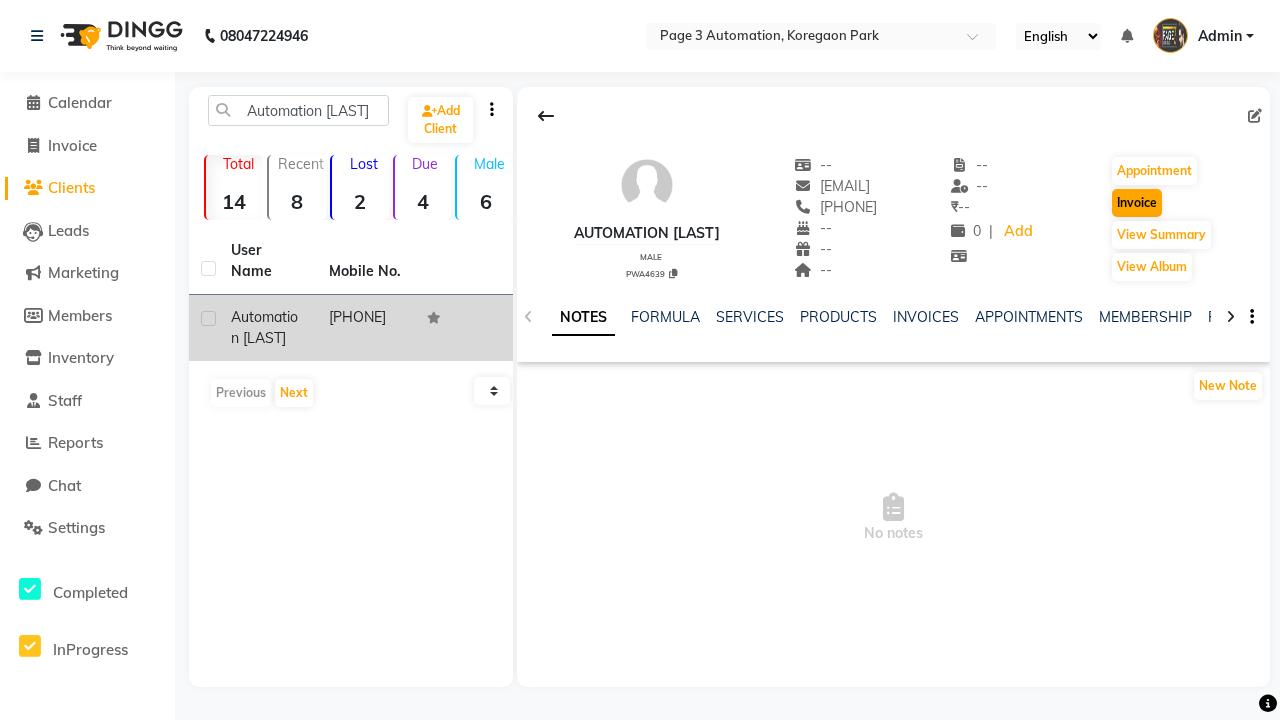 select on "2774" 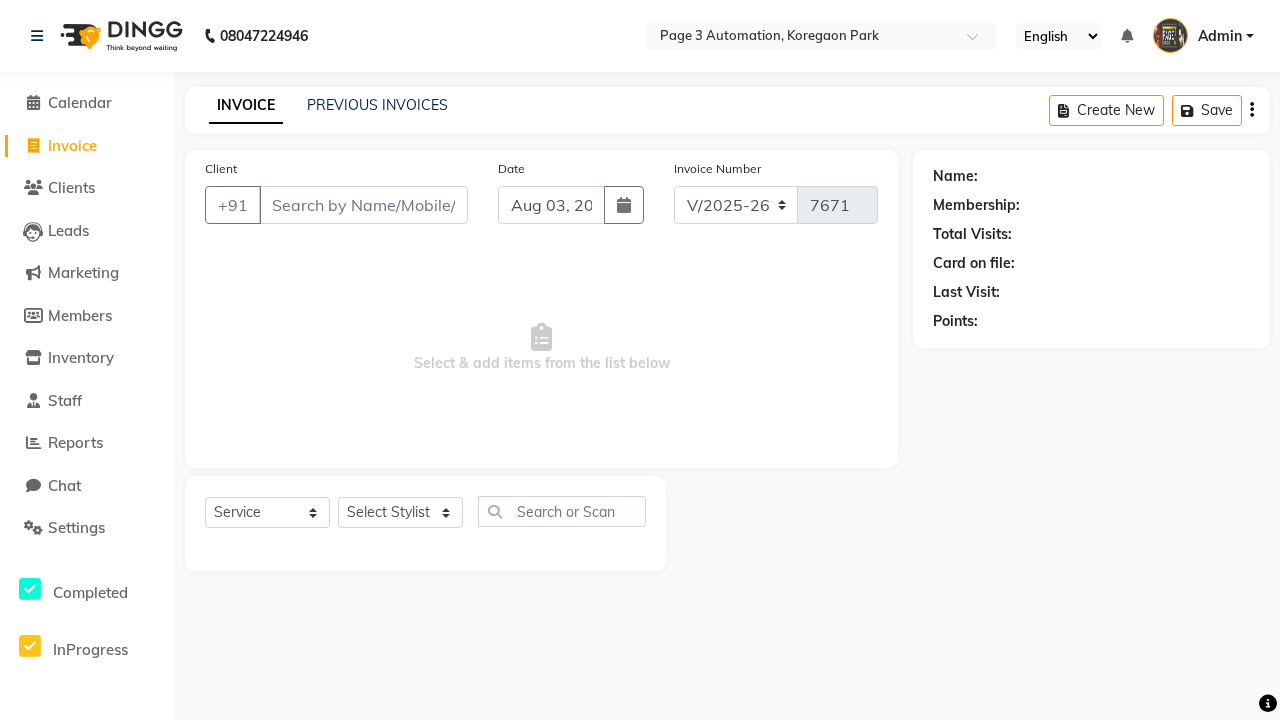 type on "[PHONE]" 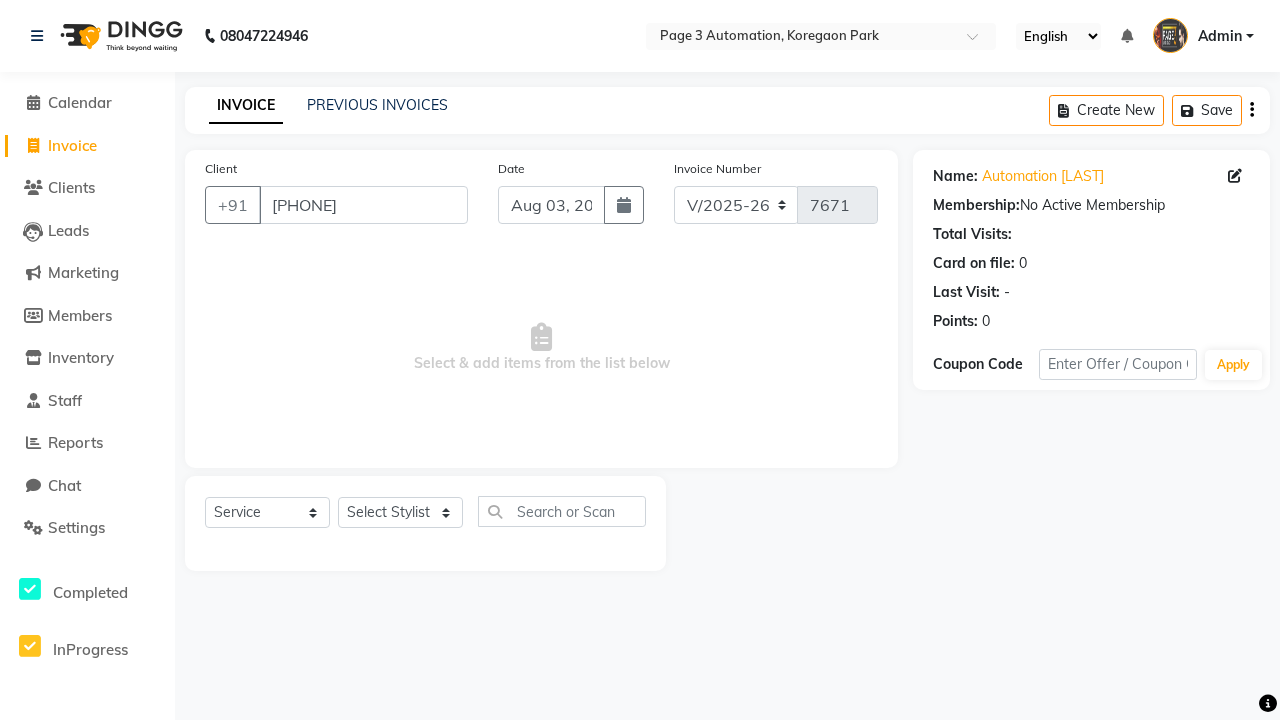 select on "71572" 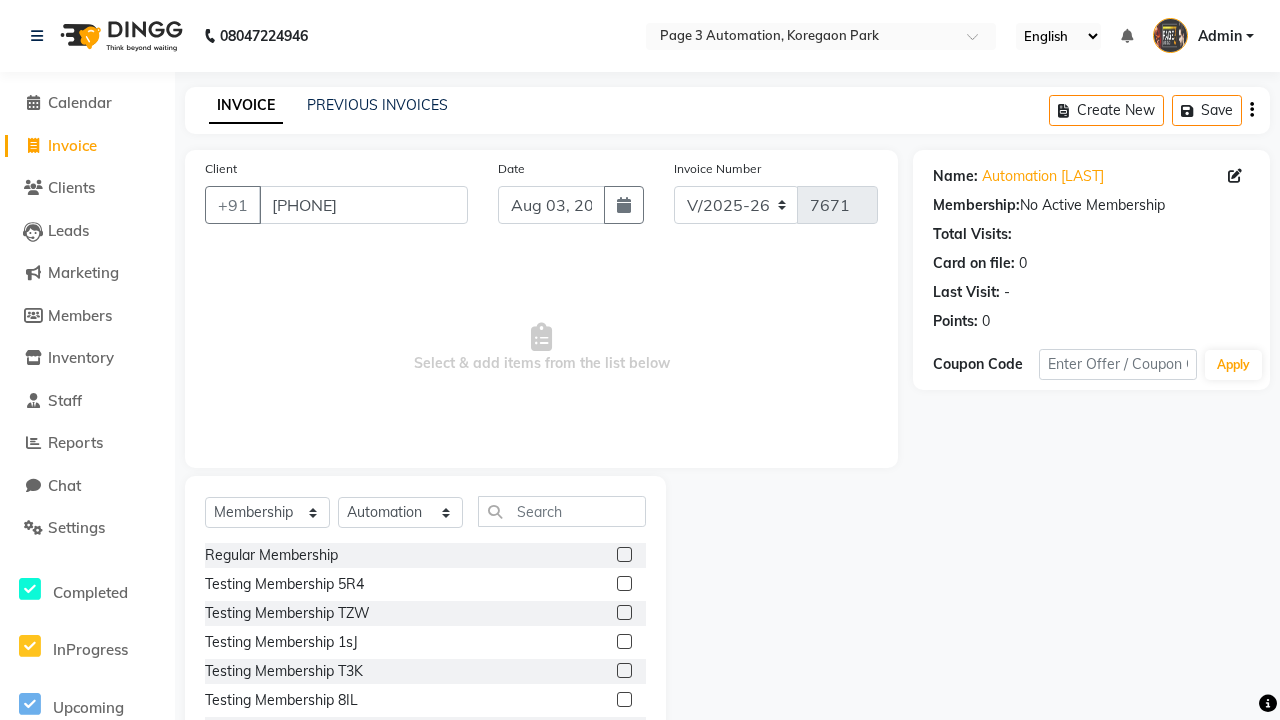 click 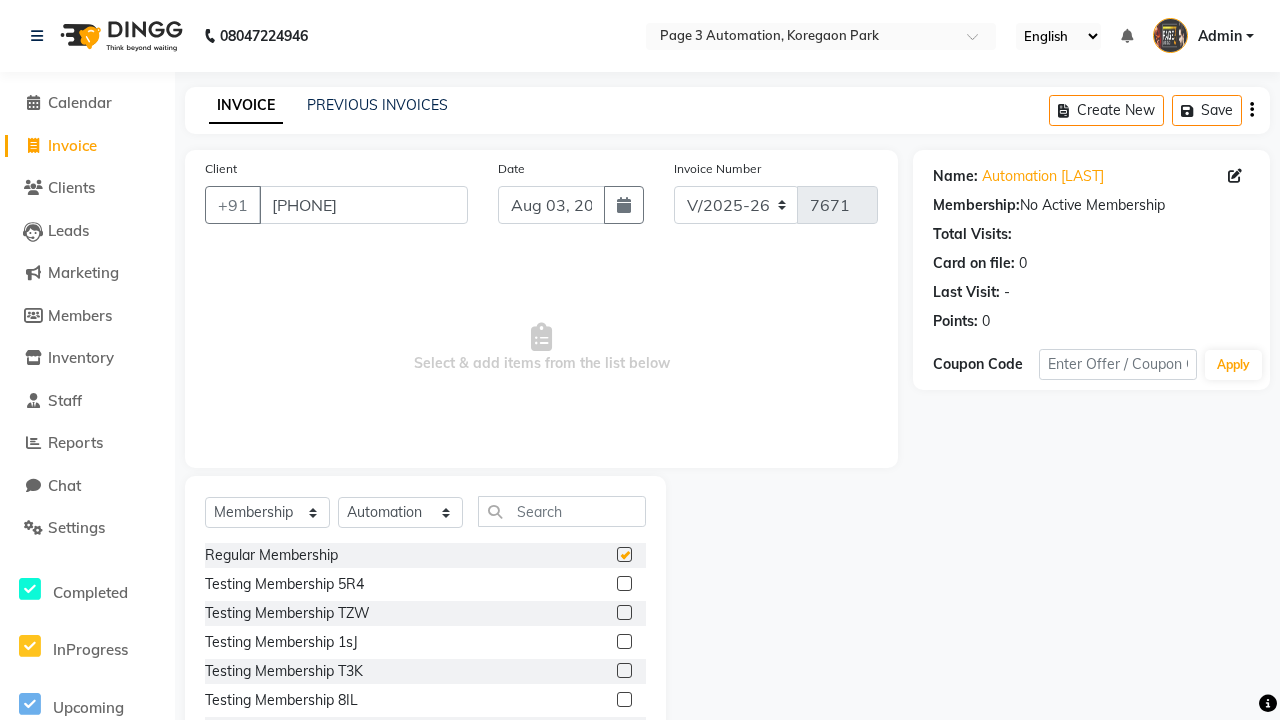 select on "select" 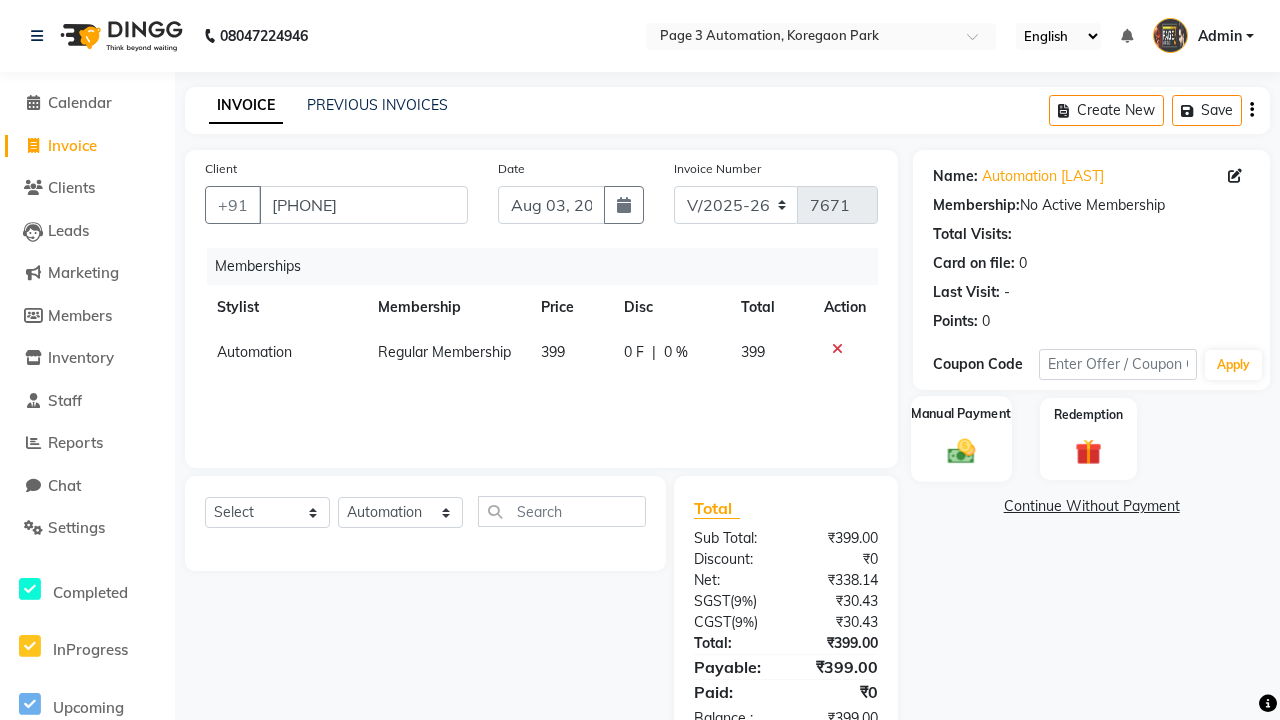 click 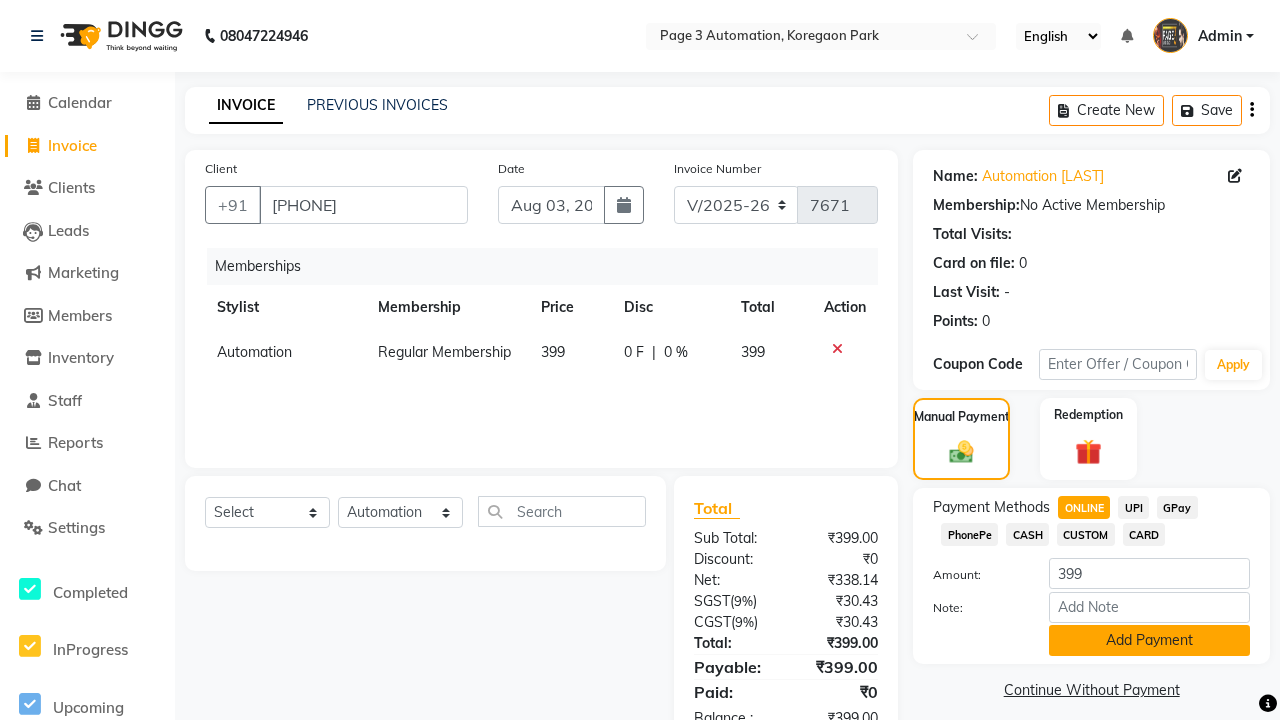 click on "Add Payment" 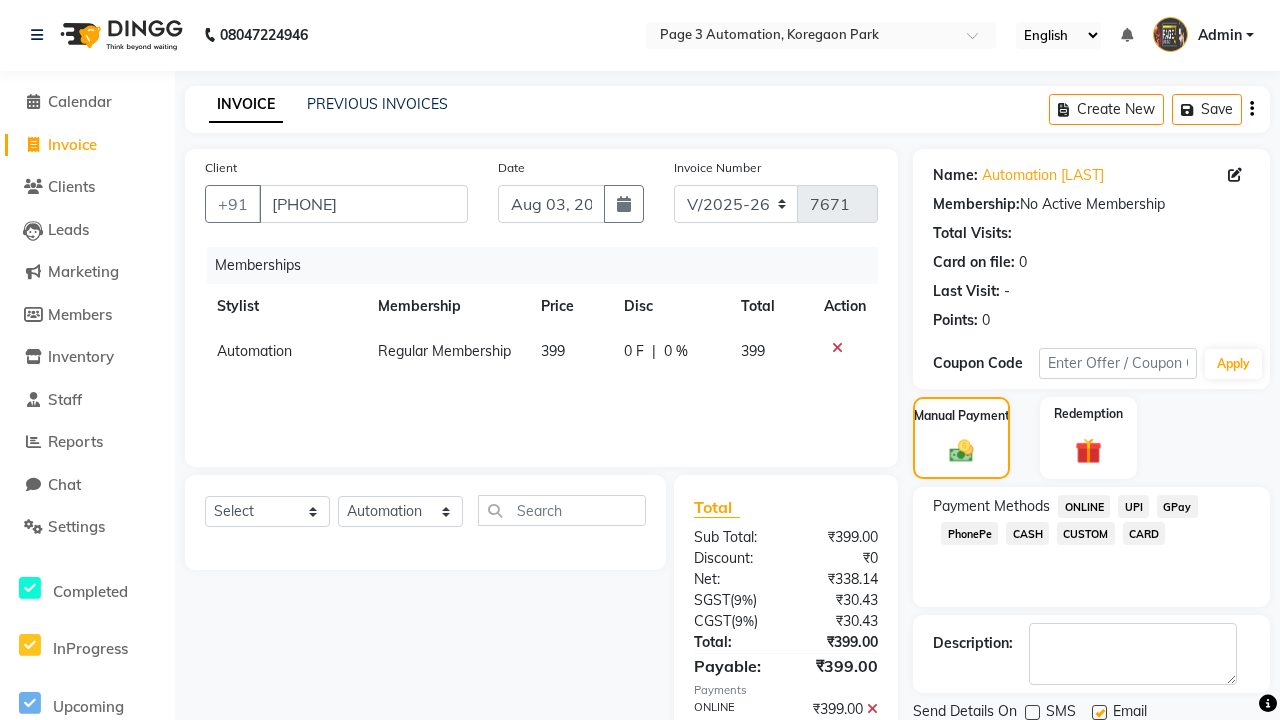click 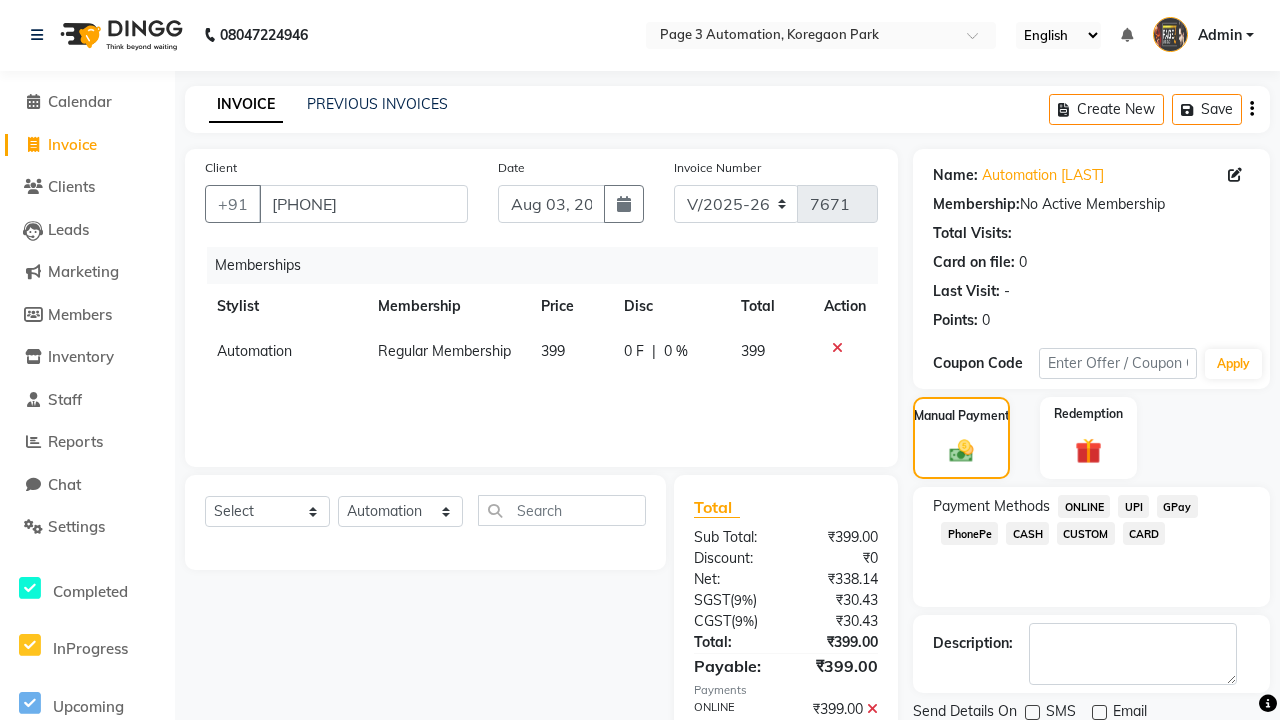 click on "Checkout" 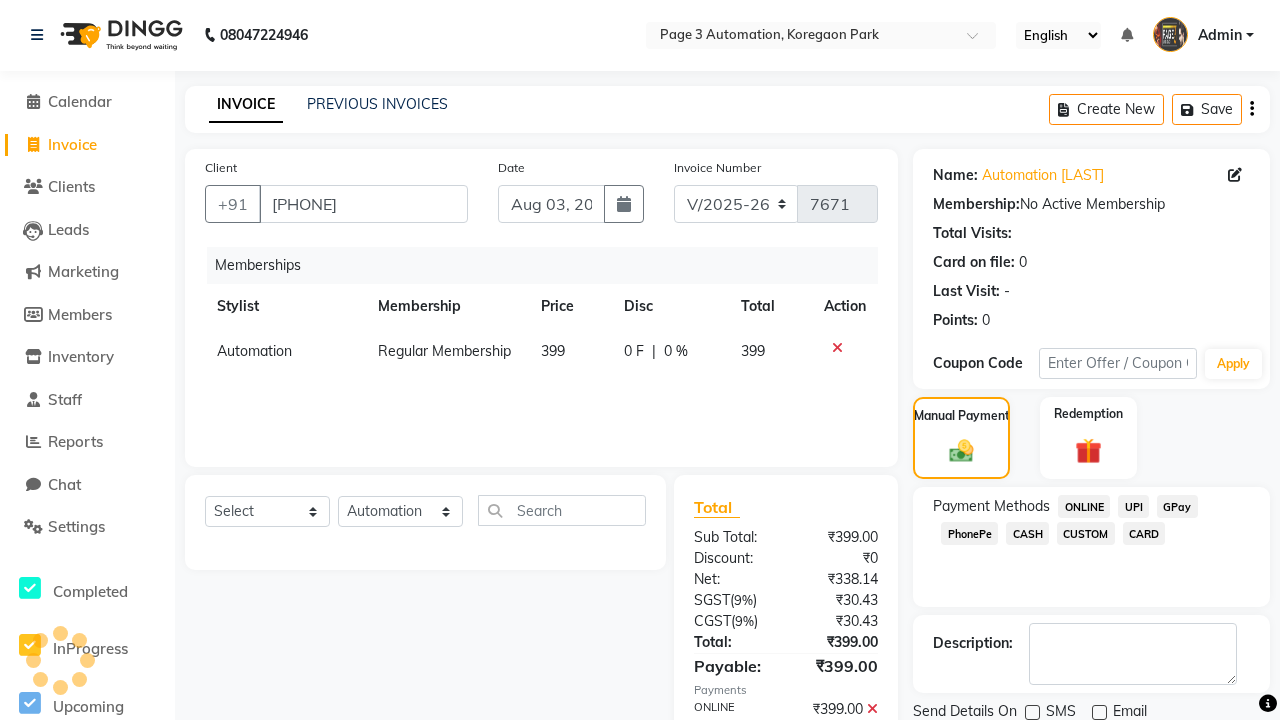 scroll, scrollTop: 101, scrollLeft: 0, axis: vertical 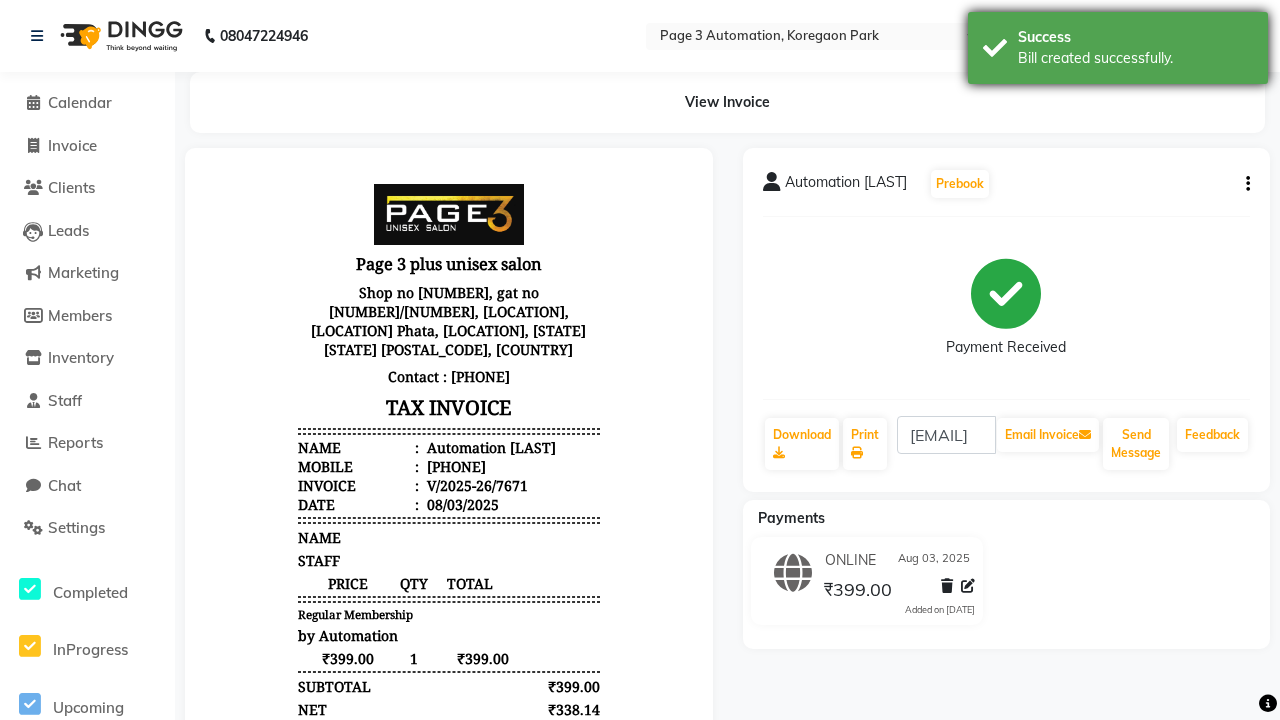 click on "Bill created successfully." at bounding box center [1135, 58] 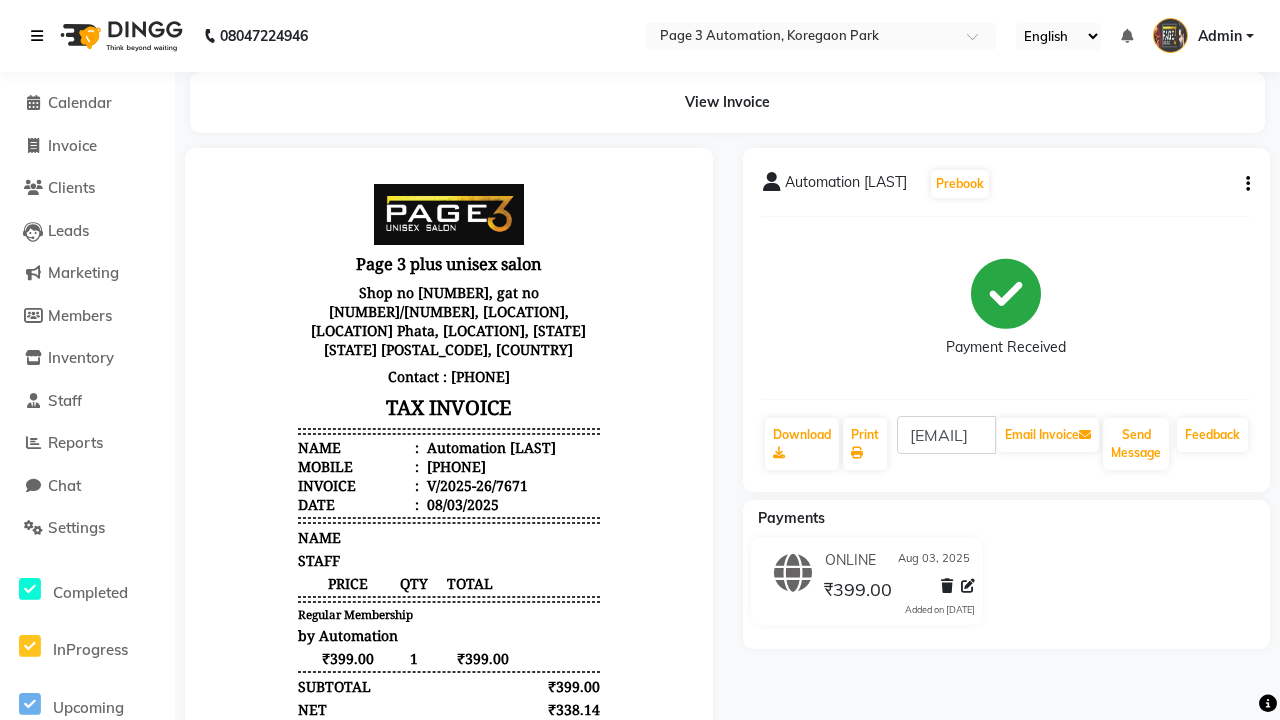 click at bounding box center (37, 36) 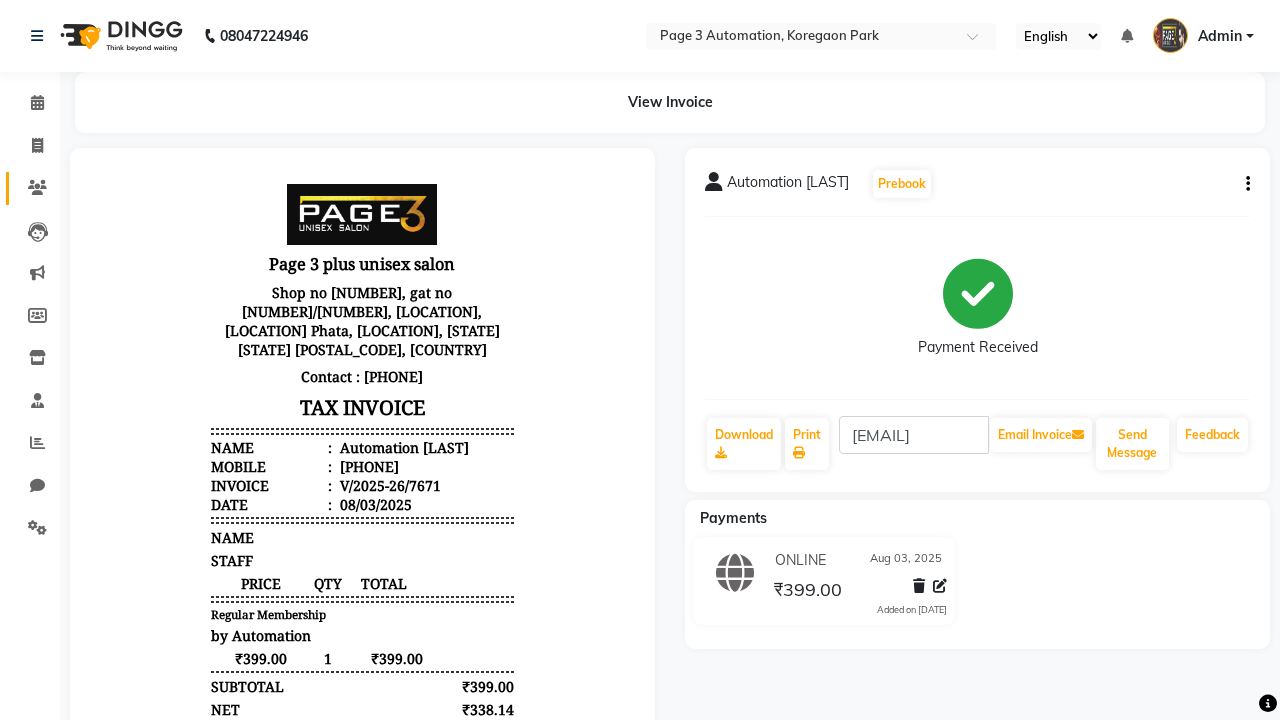 click 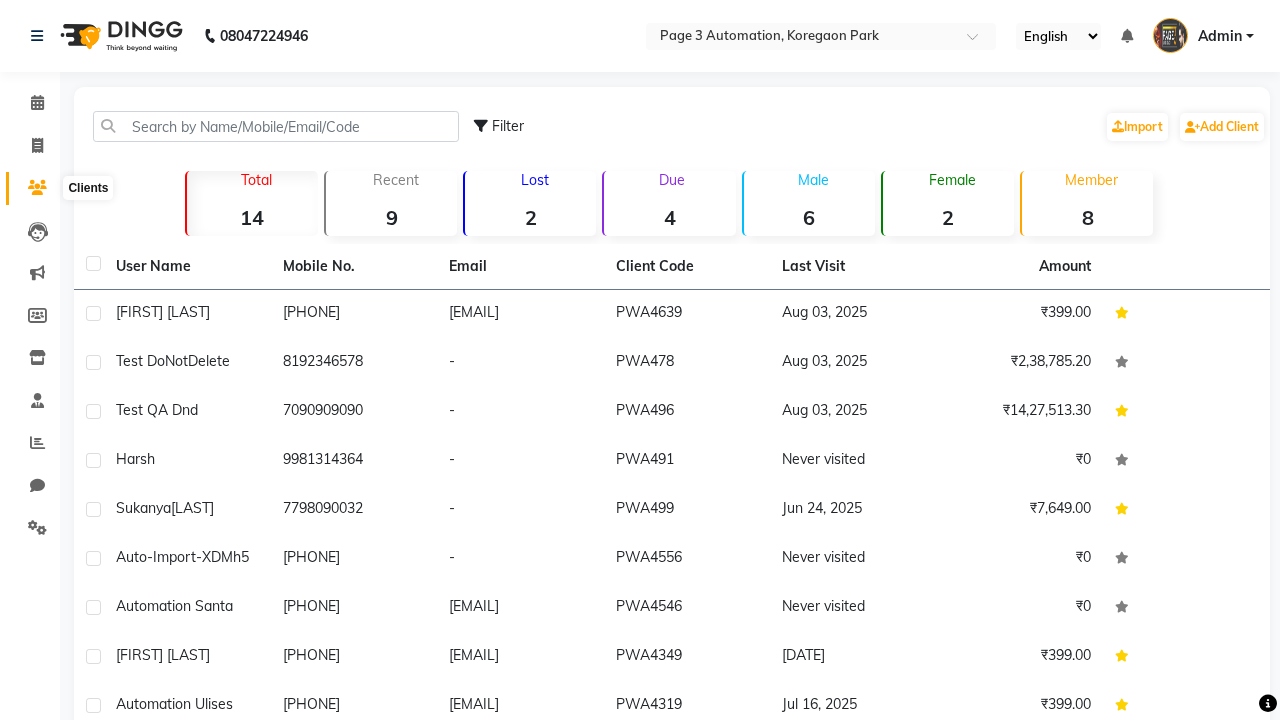 scroll, scrollTop: 0, scrollLeft: 0, axis: both 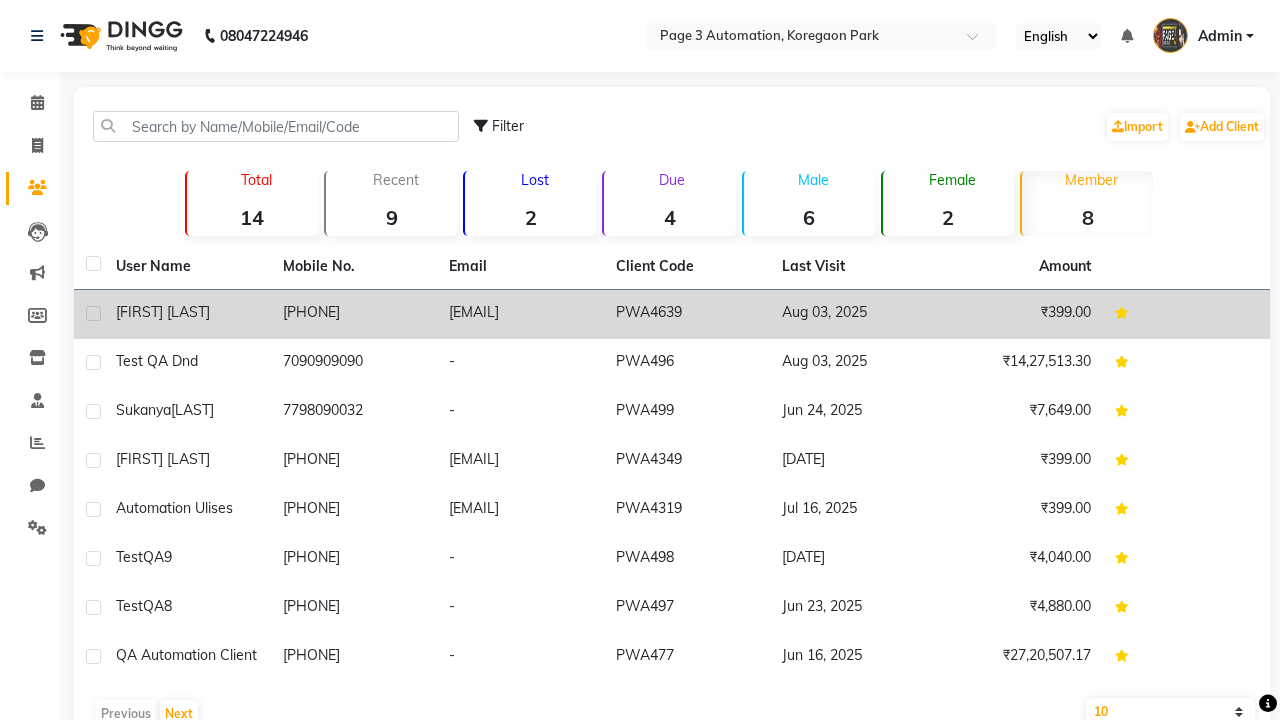 click 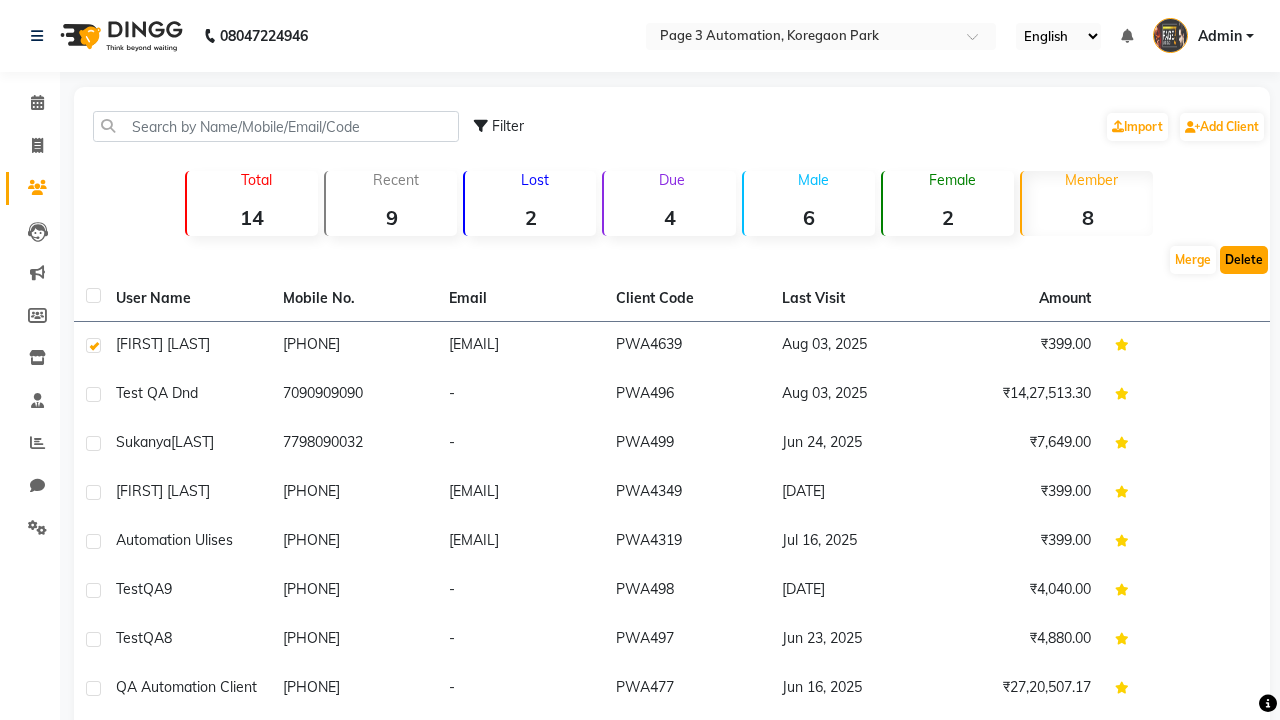 click on "Delete" 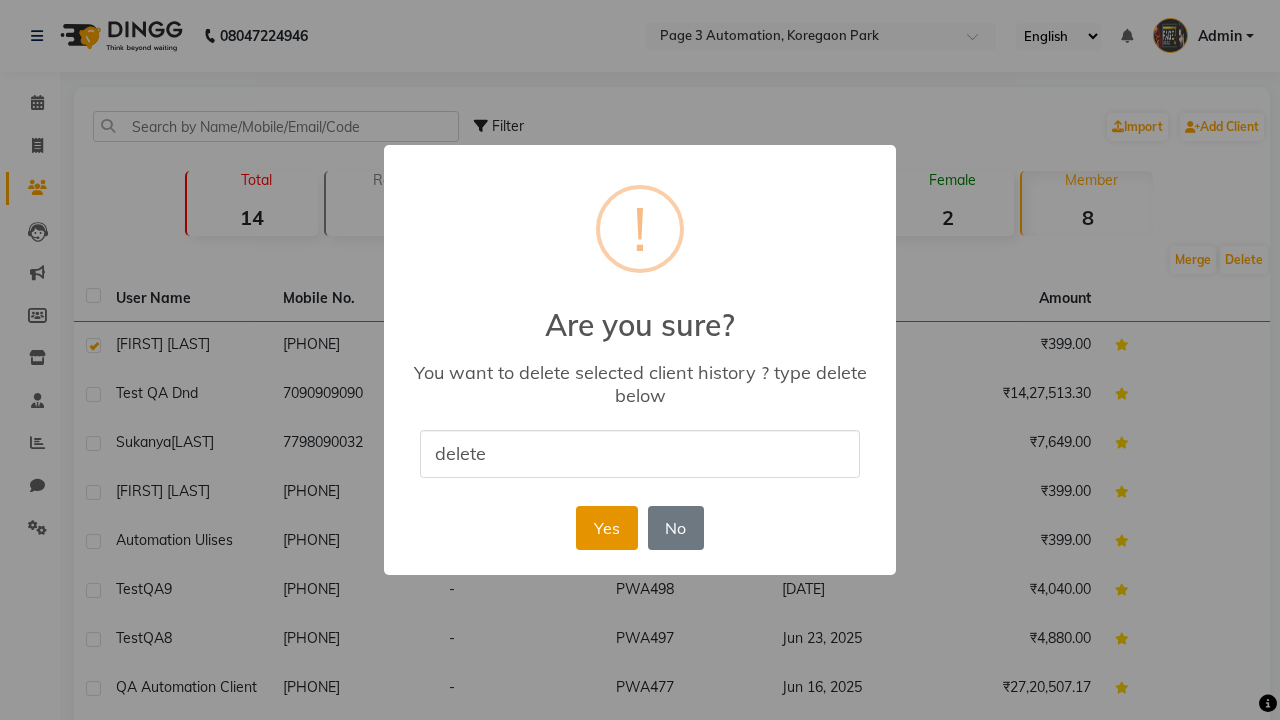 type on "delete" 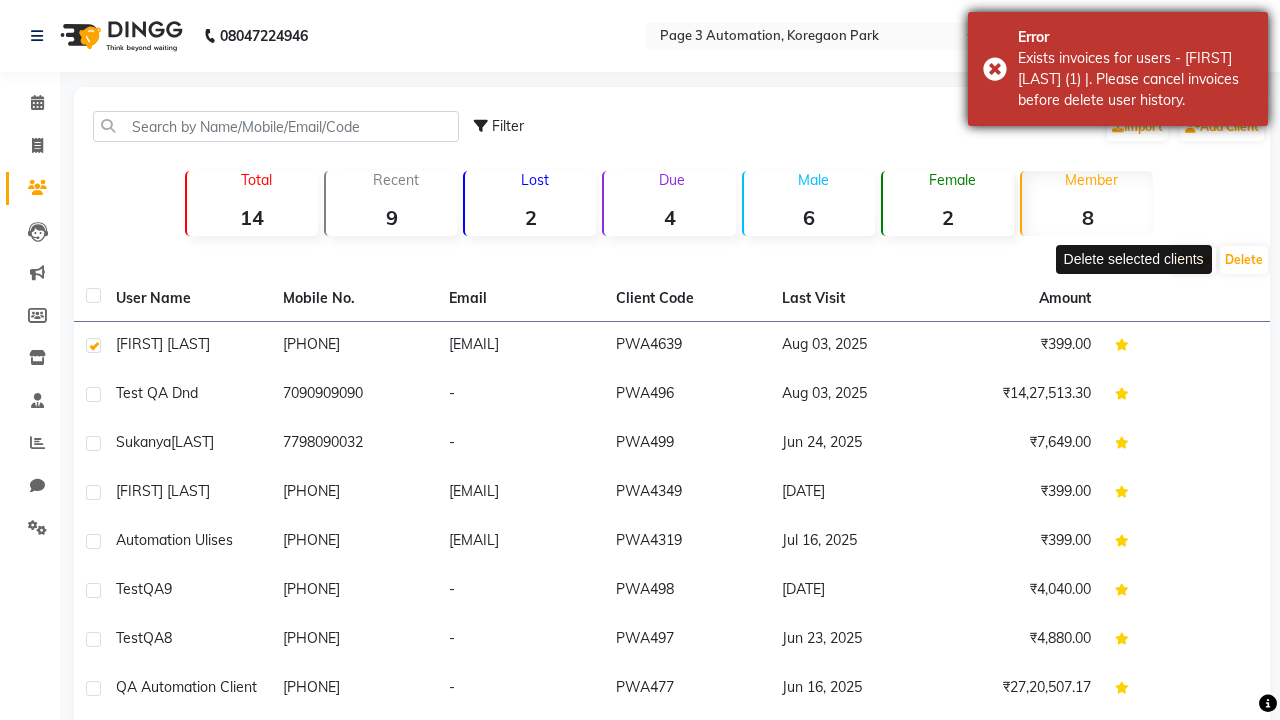 click on "Exists invoices for users -  [FIRST] [LAST]  (1) |. Please cancel invoices before delete user history." at bounding box center [1135, 79] 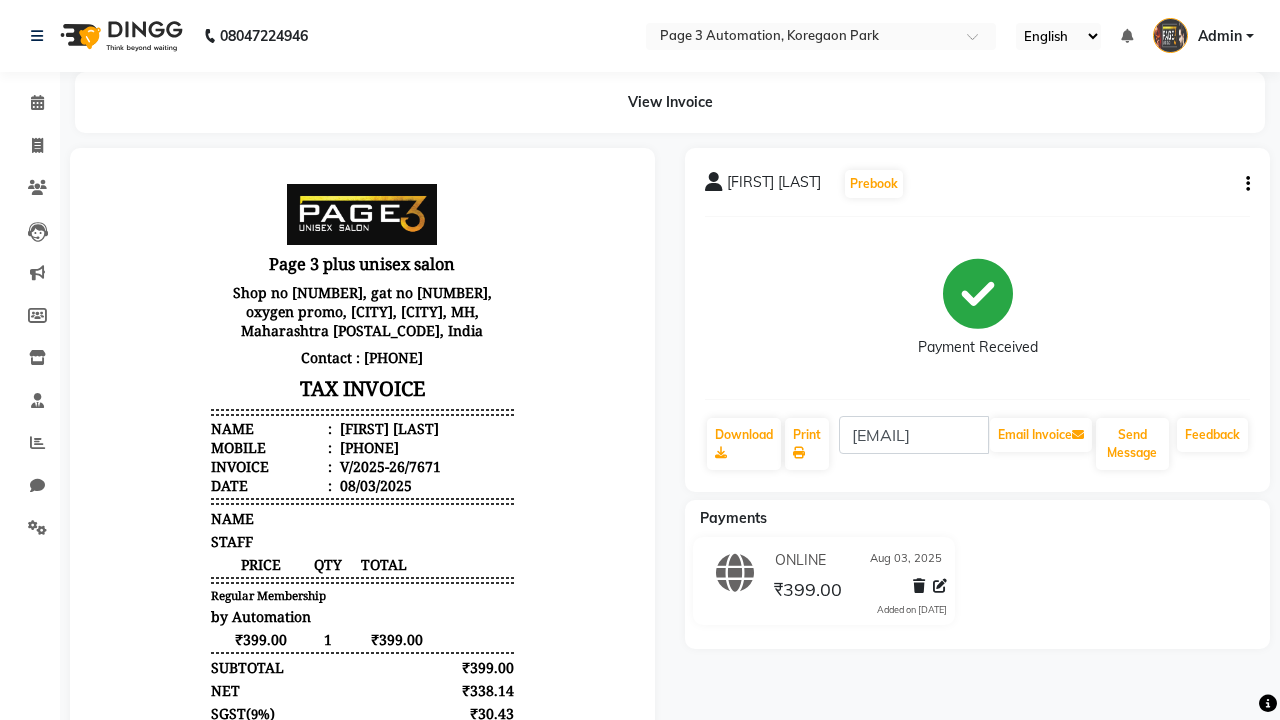 click 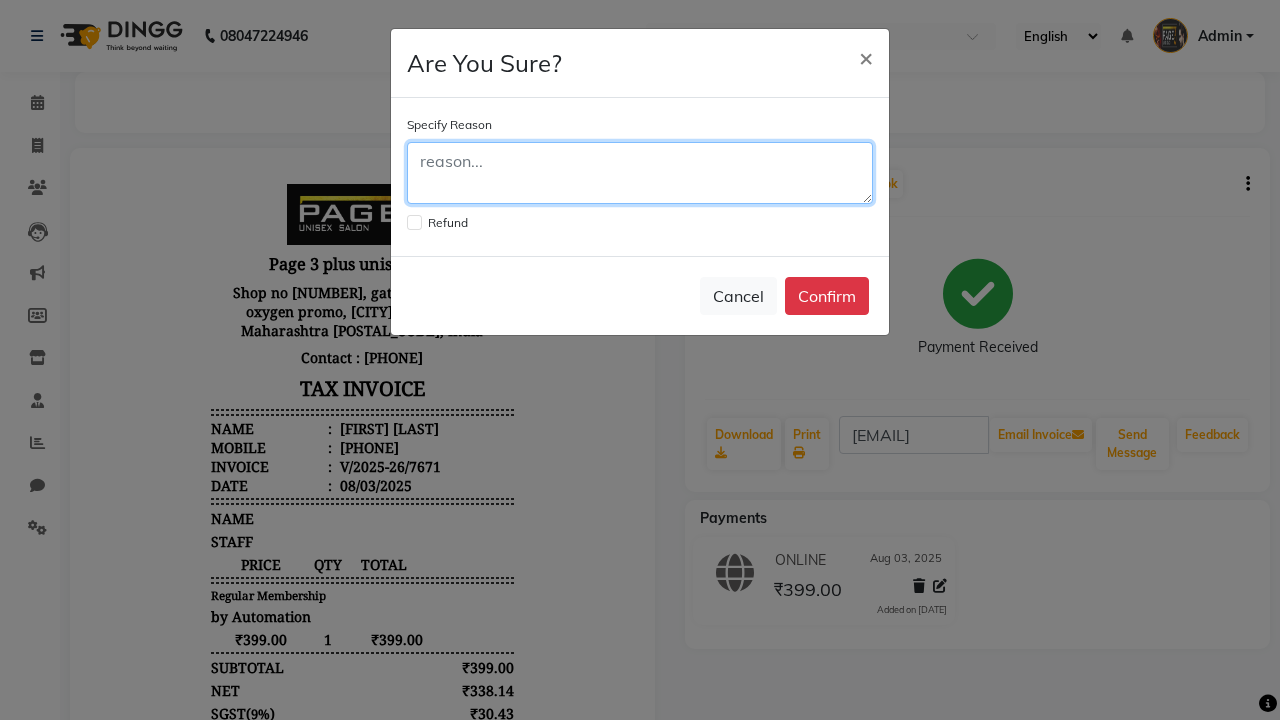 click 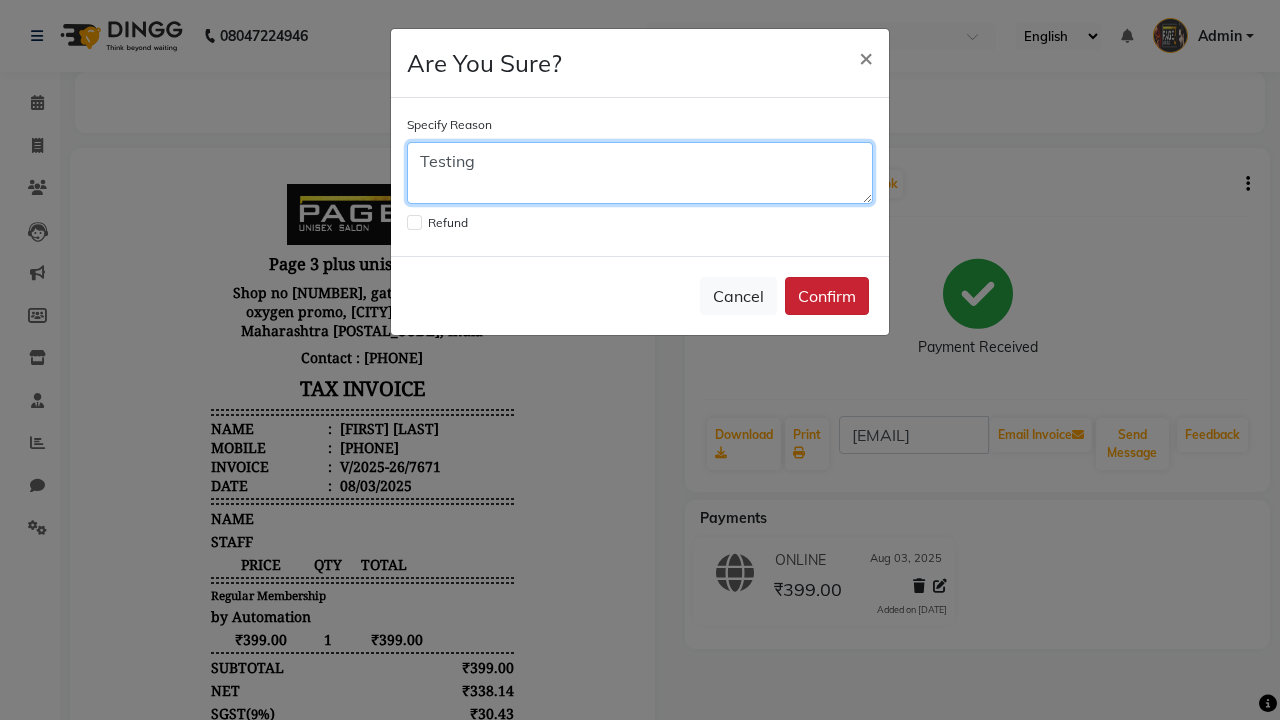 type on "Testing" 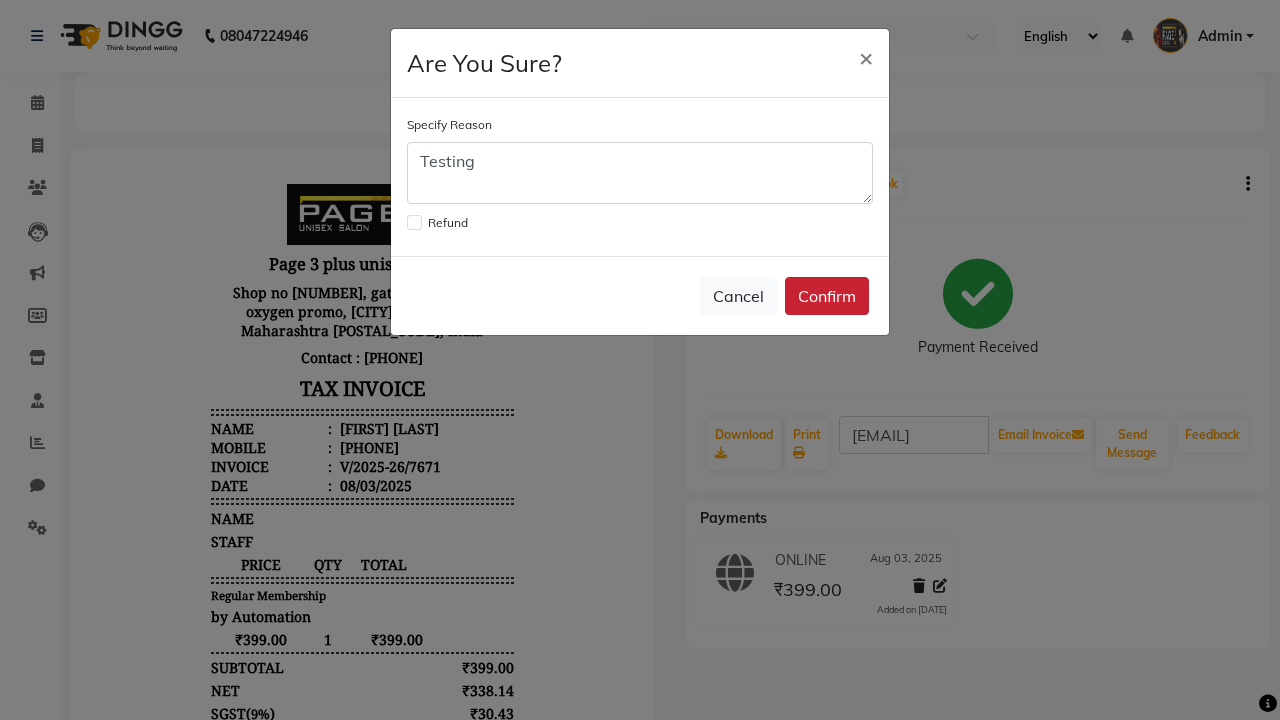 click on "Confirm" 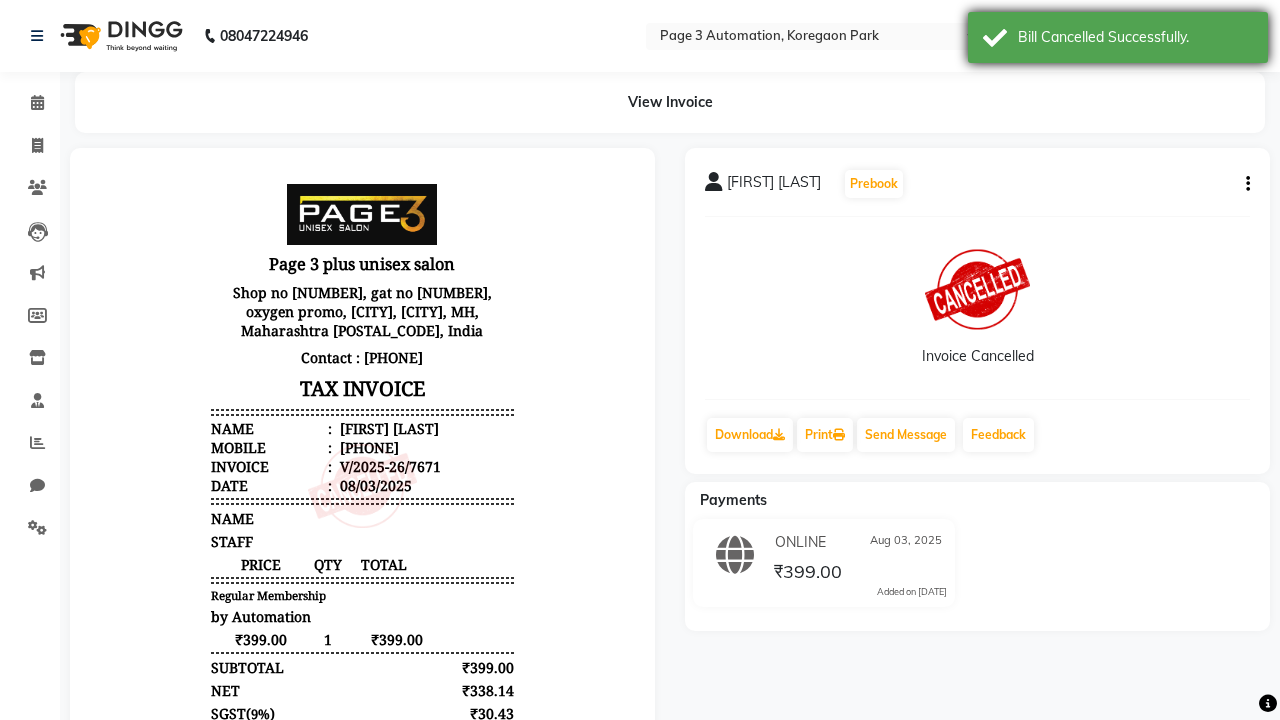 click on "Bill Cancelled Successfully." at bounding box center (1135, 37) 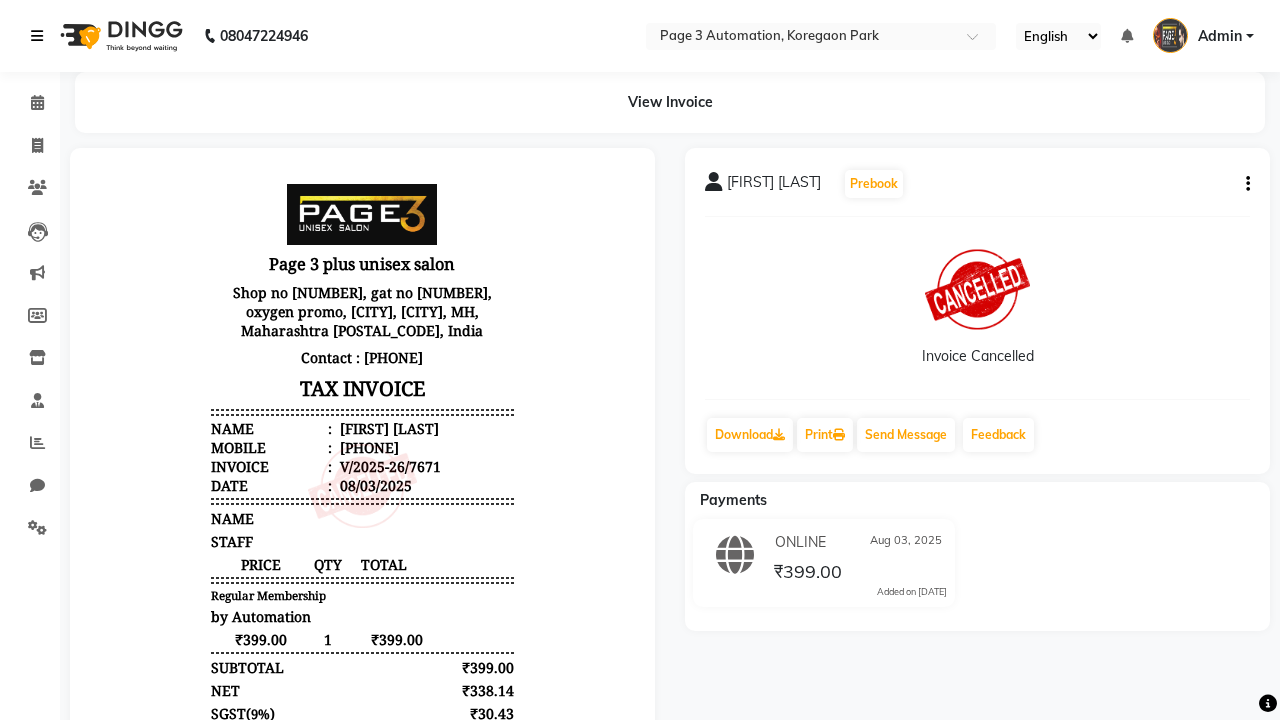 click at bounding box center [37, 36] 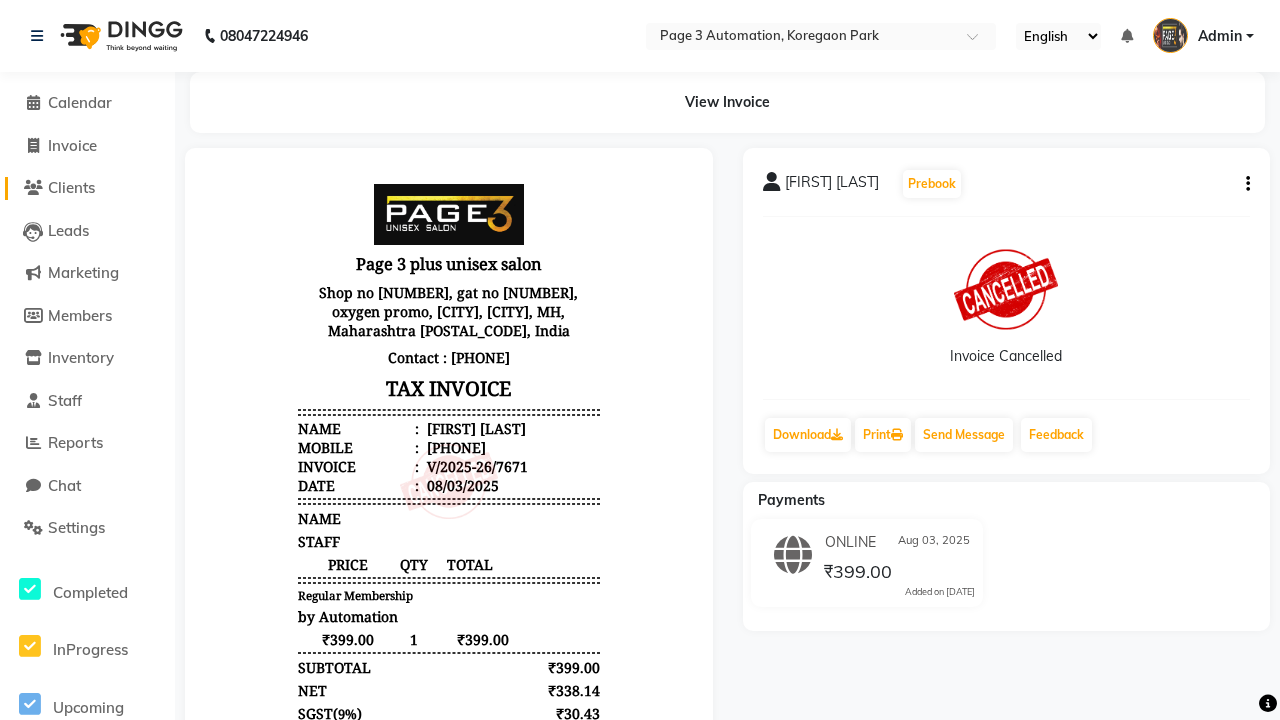 click on "Clients" 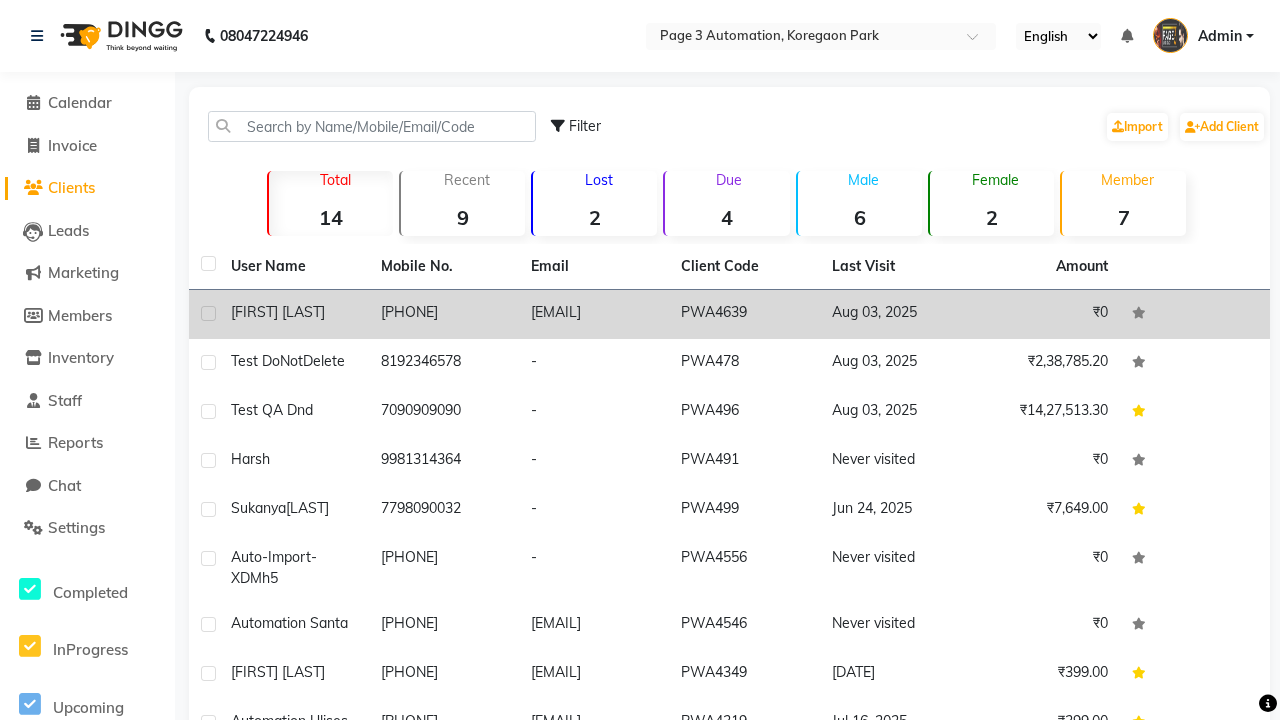 click 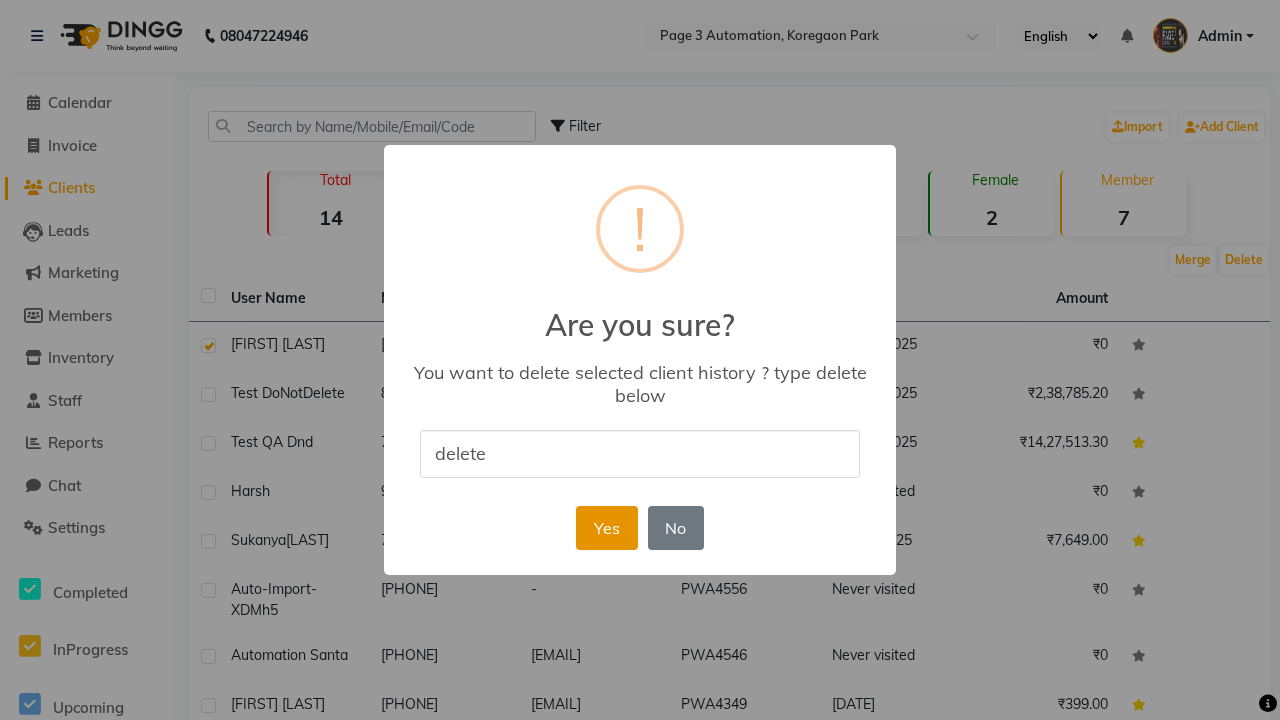 type on "delete" 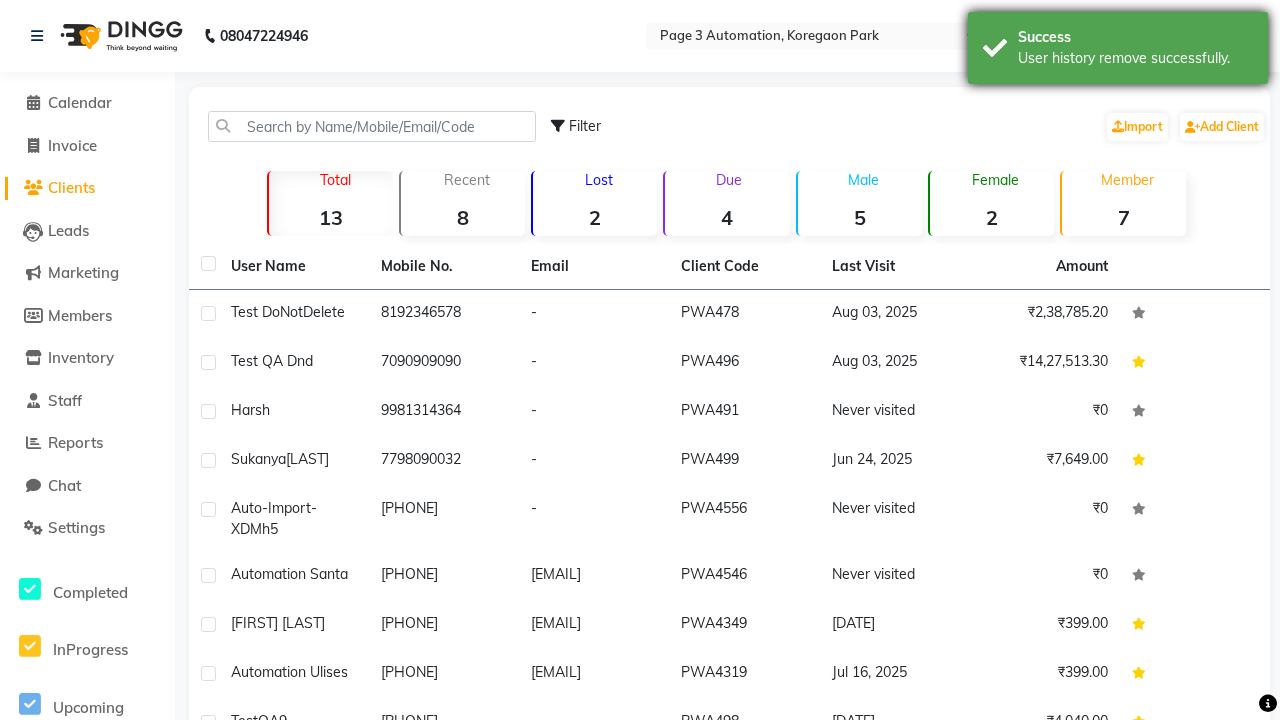 click on "User history remove successfully." at bounding box center (1135, 58) 